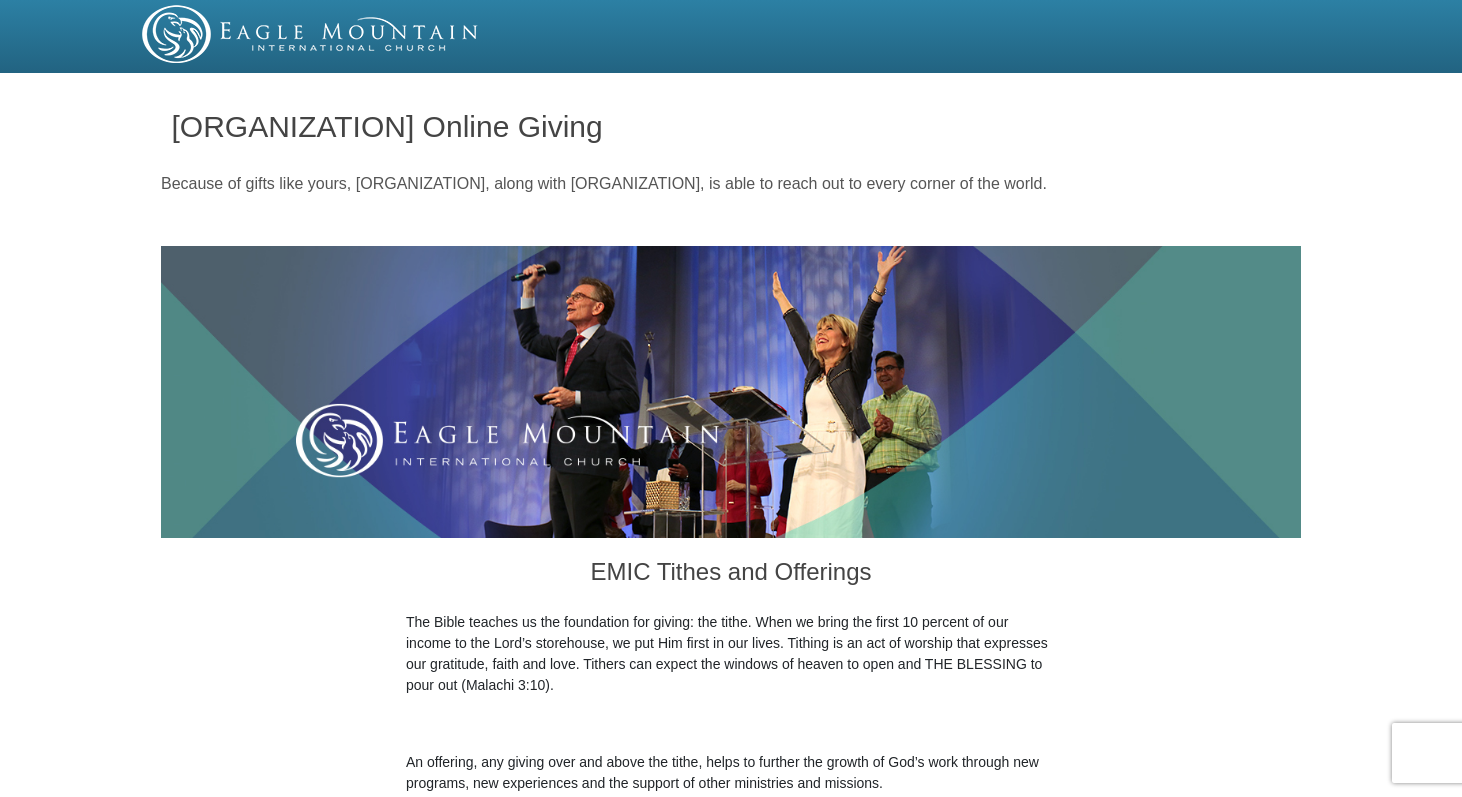 scroll, scrollTop: 1706, scrollLeft: 0, axis: vertical 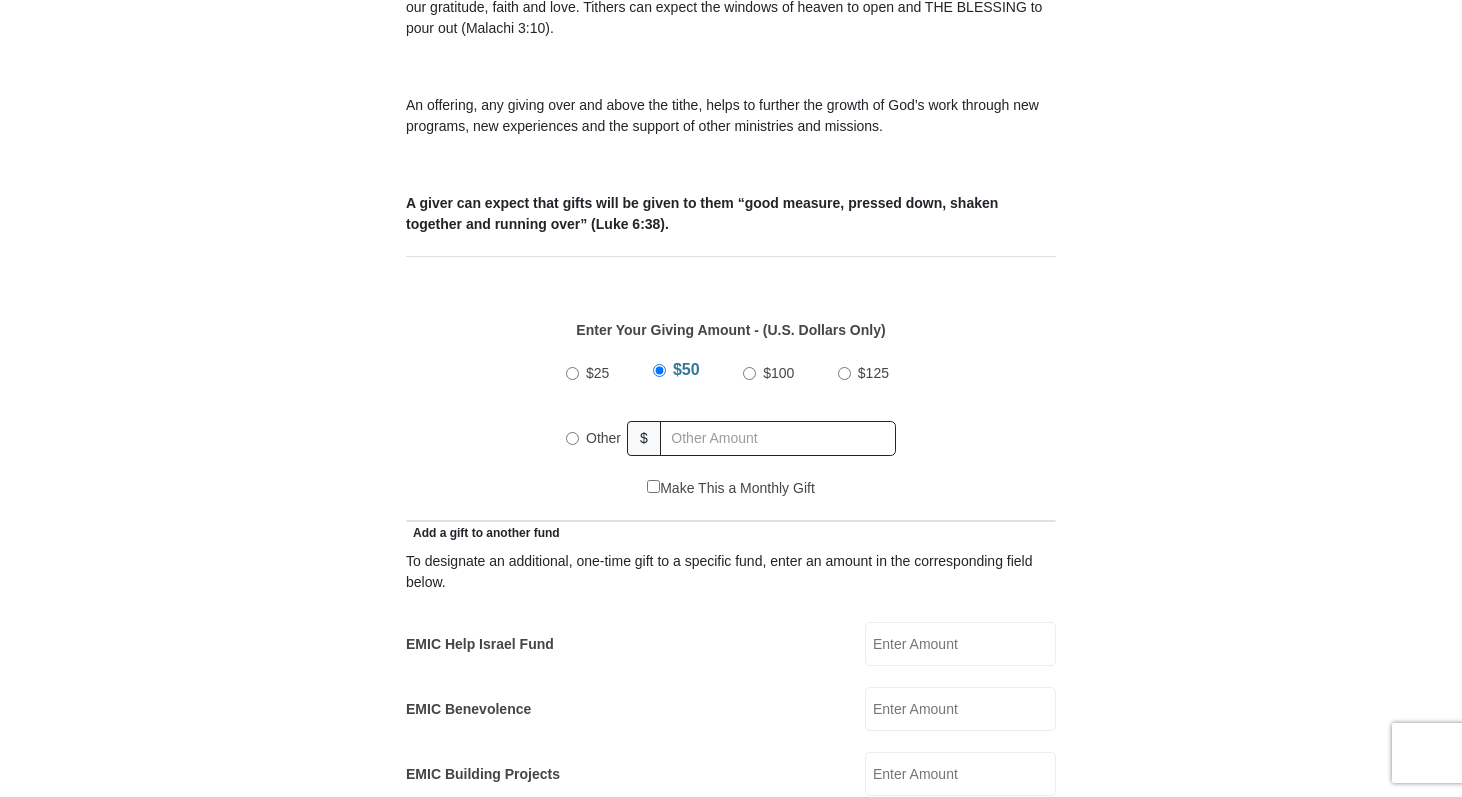 click on "Other" at bounding box center [603, 438] 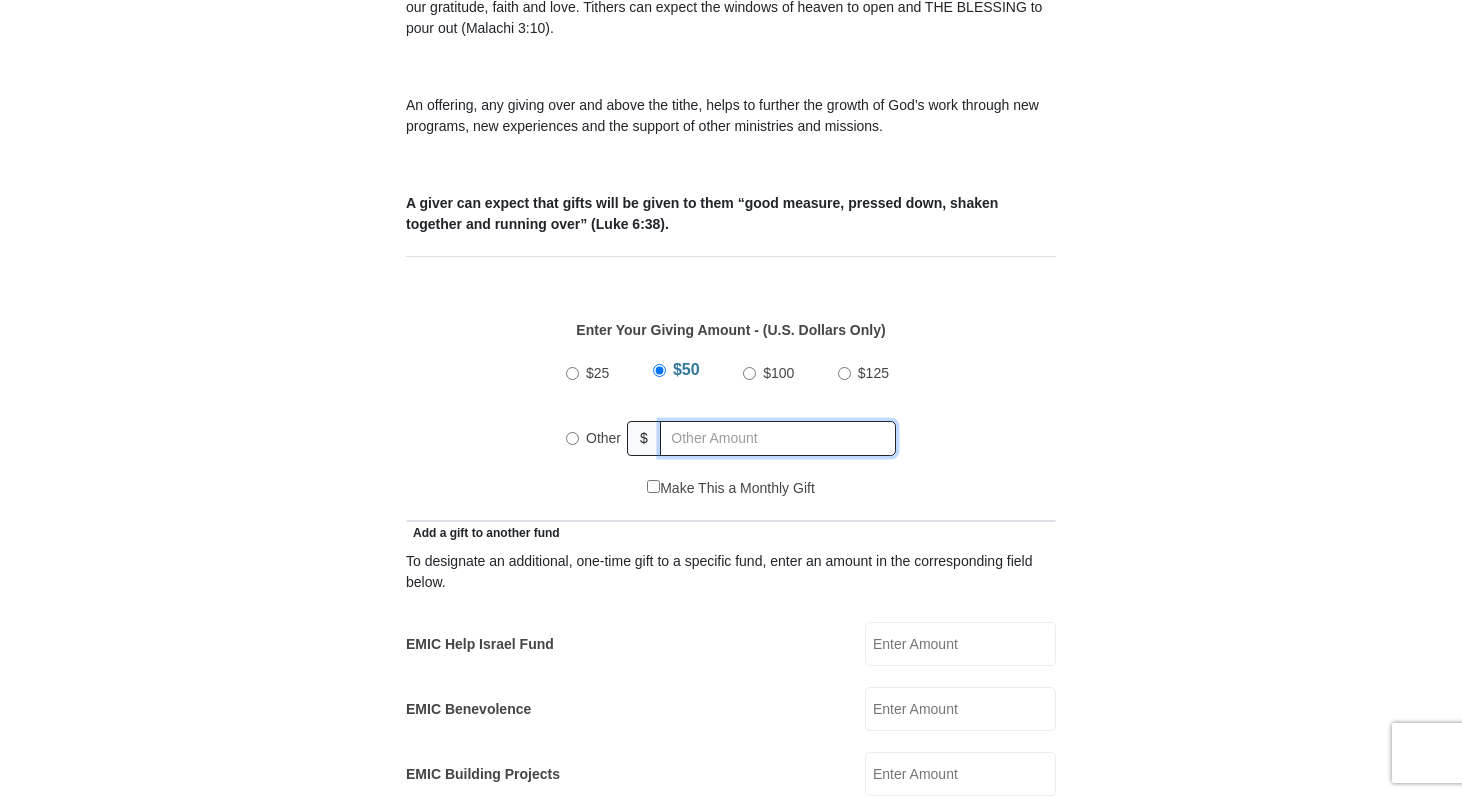 radio on "true" 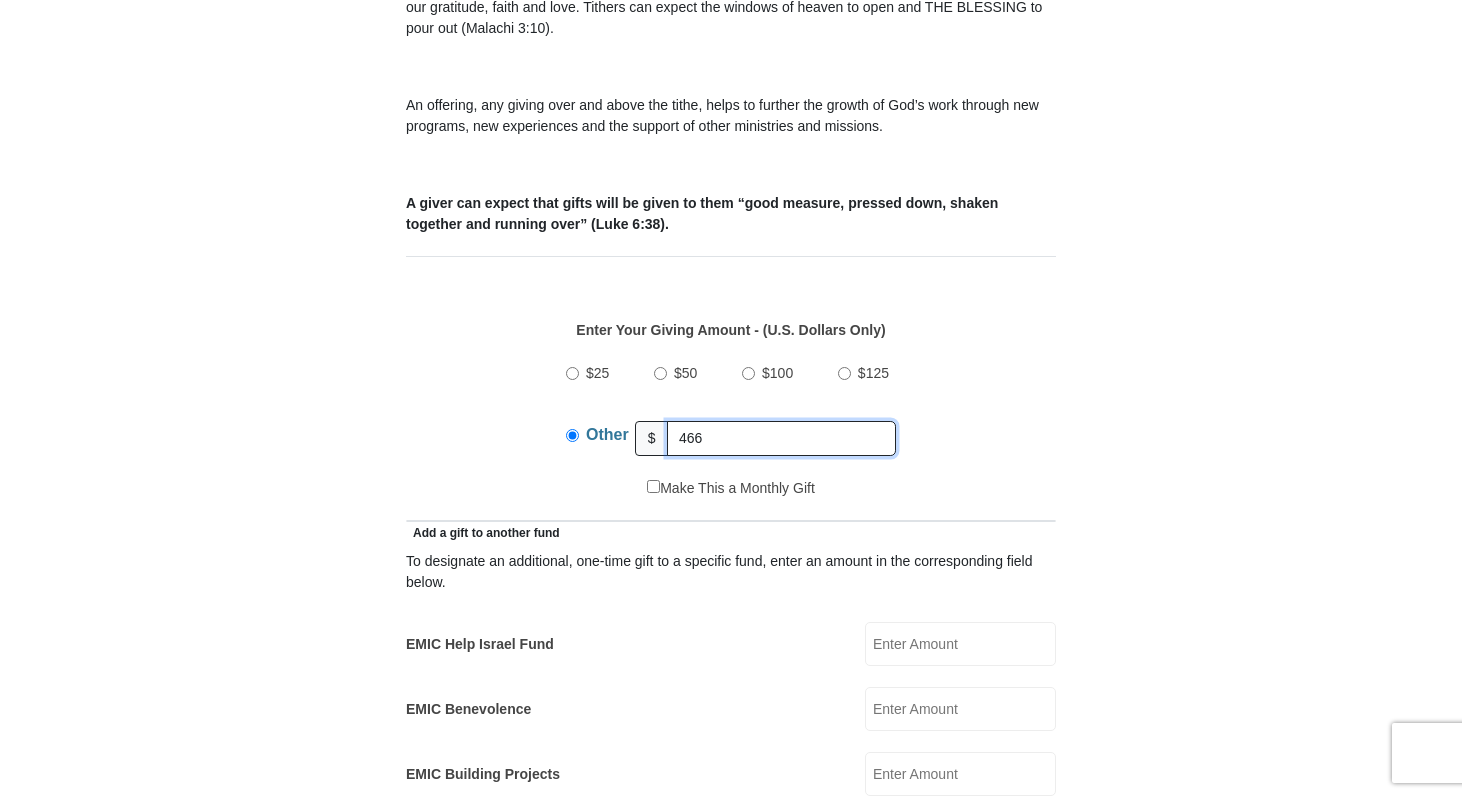type on "466" 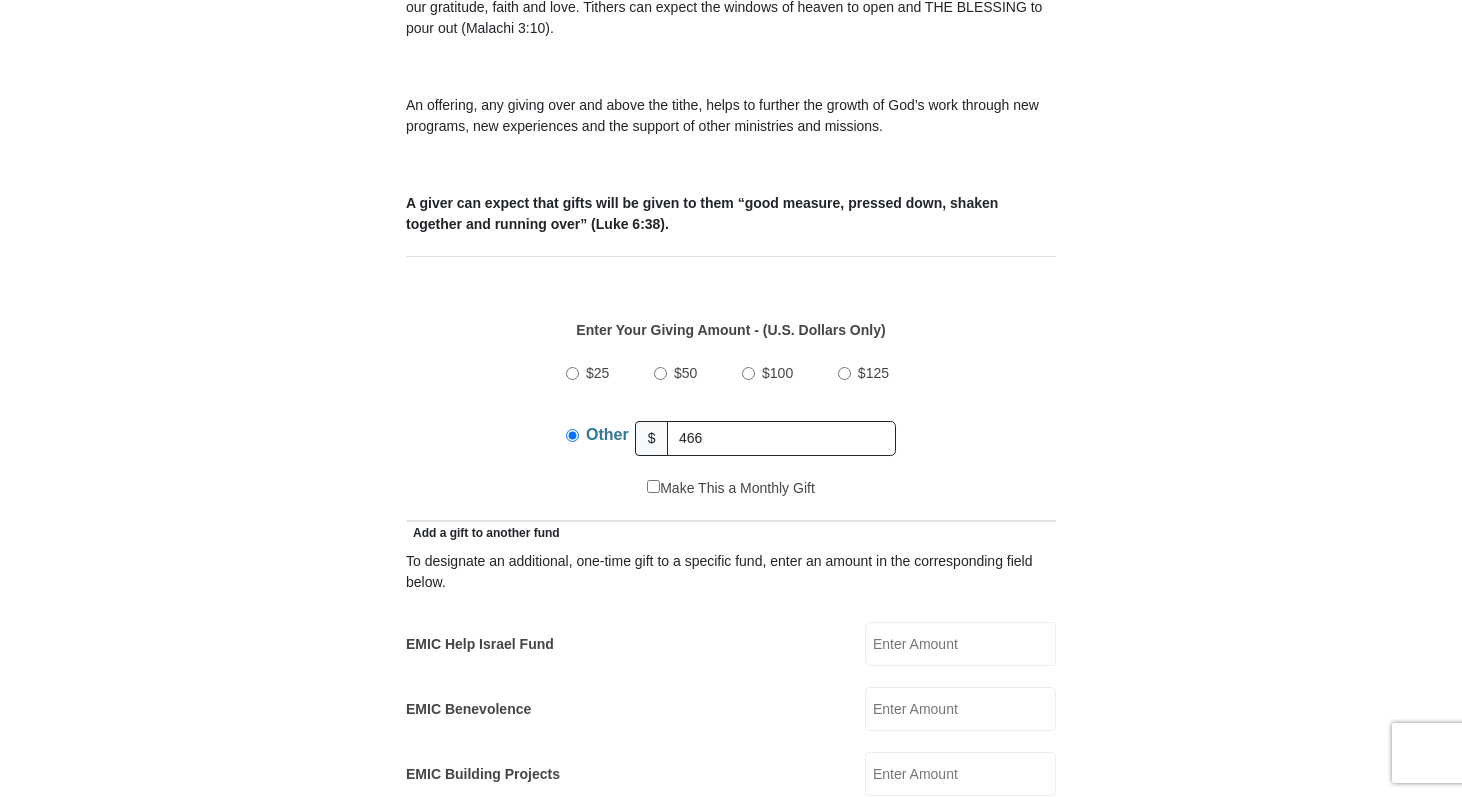 click on "Add a gift to another fund" at bounding box center (731, 532) 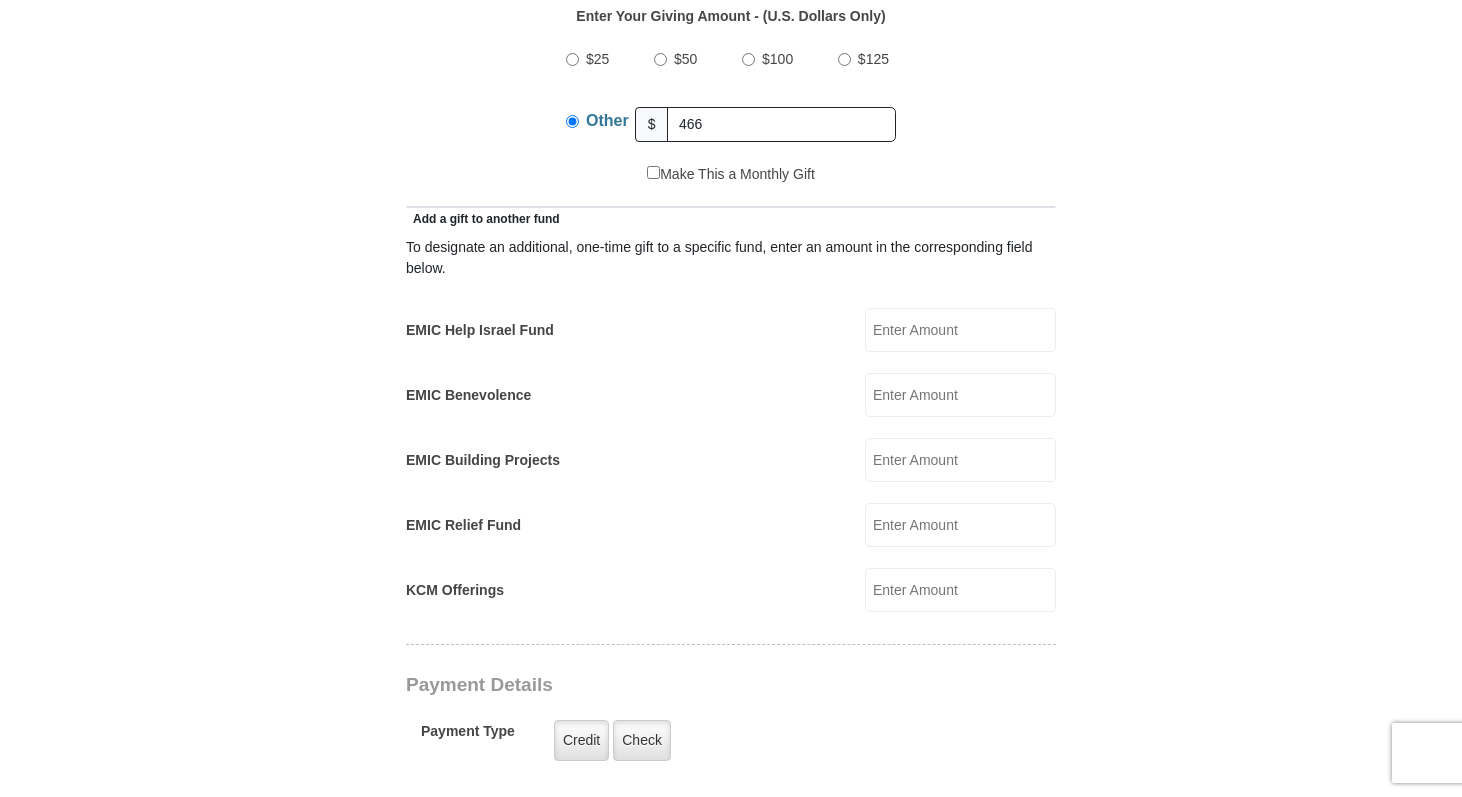 scroll, scrollTop: 977, scrollLeft: 0, axis: vertical 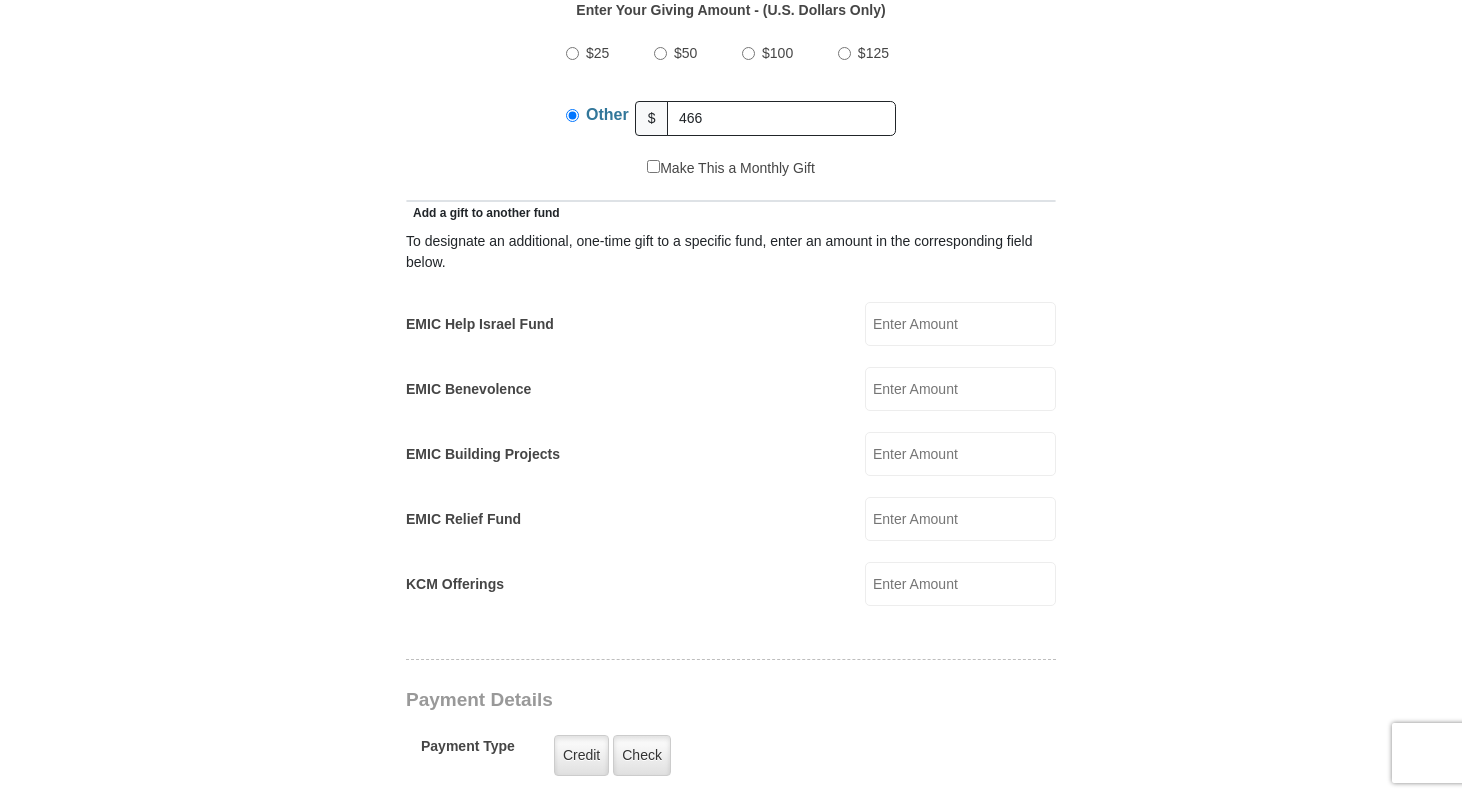 click on "EMIC Benevolence" at bounding box center (960, 389) 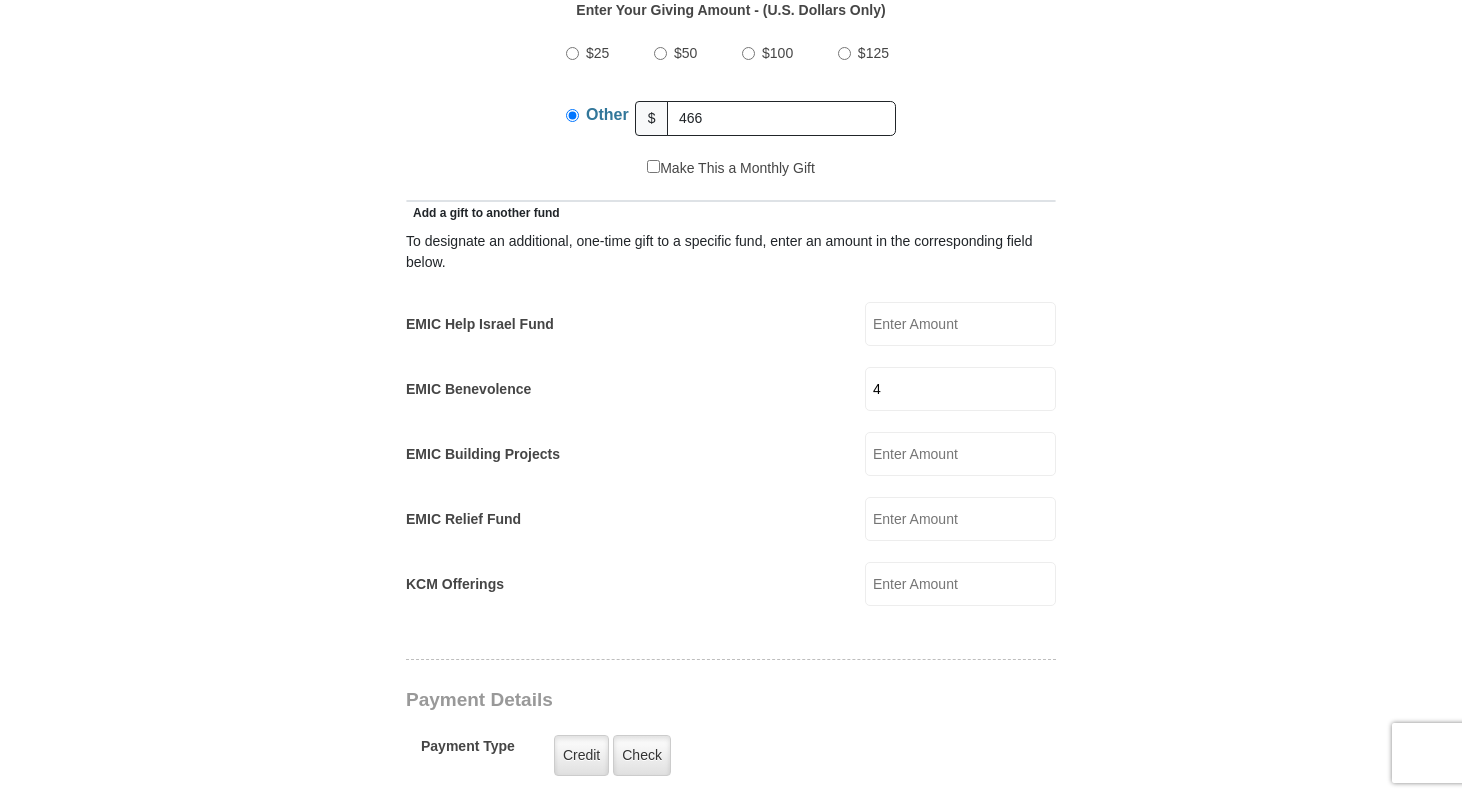 click on "To designate an additional, one-time gift to a specific fund, enter an amount in the corresponding field below.
EMIC Help Israel Fund
EMIC Help Israel Fund
Amount must be a valid number
Make This a Monthly Gift
Give on This Day Each Month
1
2
3
4
5
6
7
8
9
10 11 12 13 14 15 16 17 18 19 20 4" at bounding box center (731, 425) 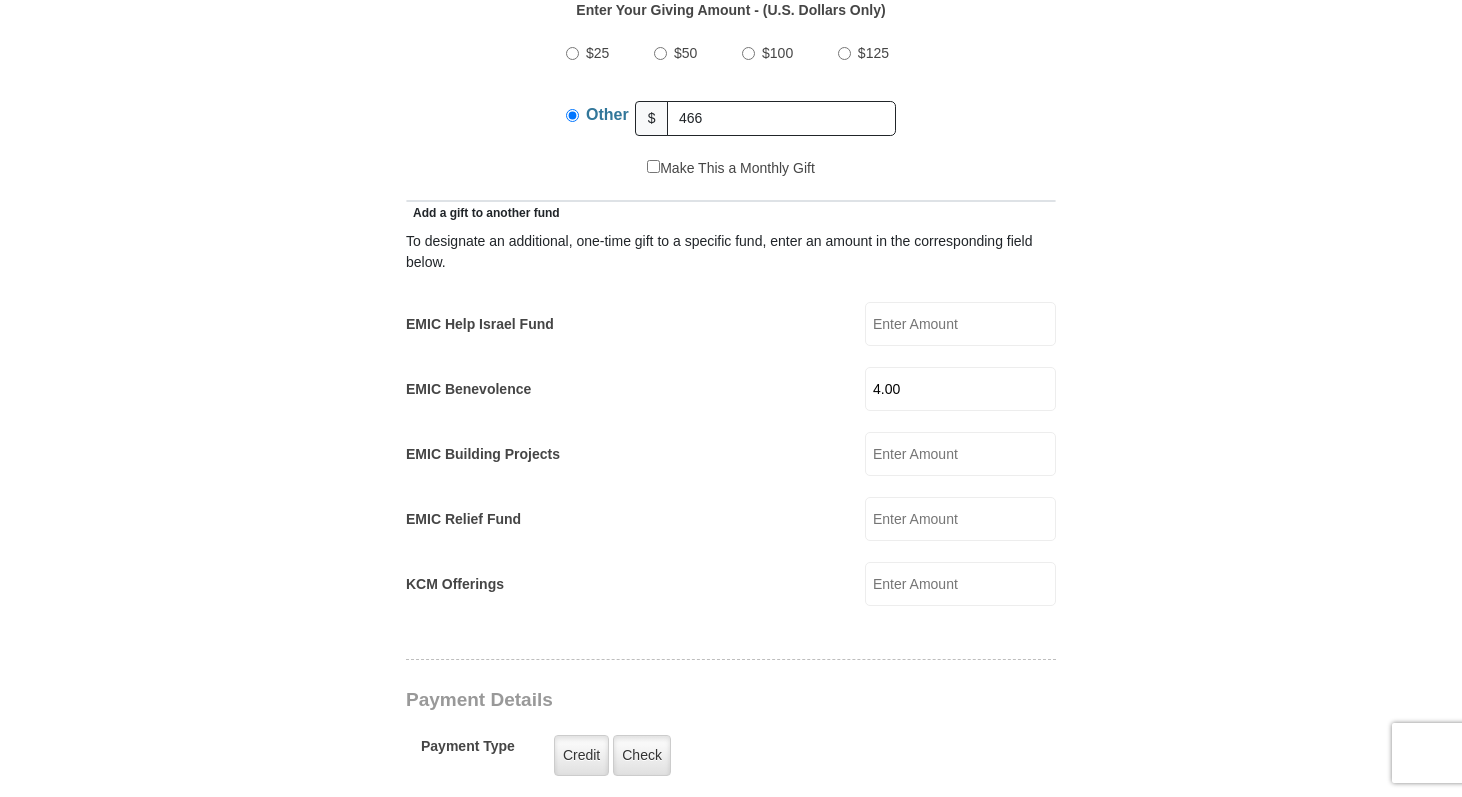 type on "4.00" 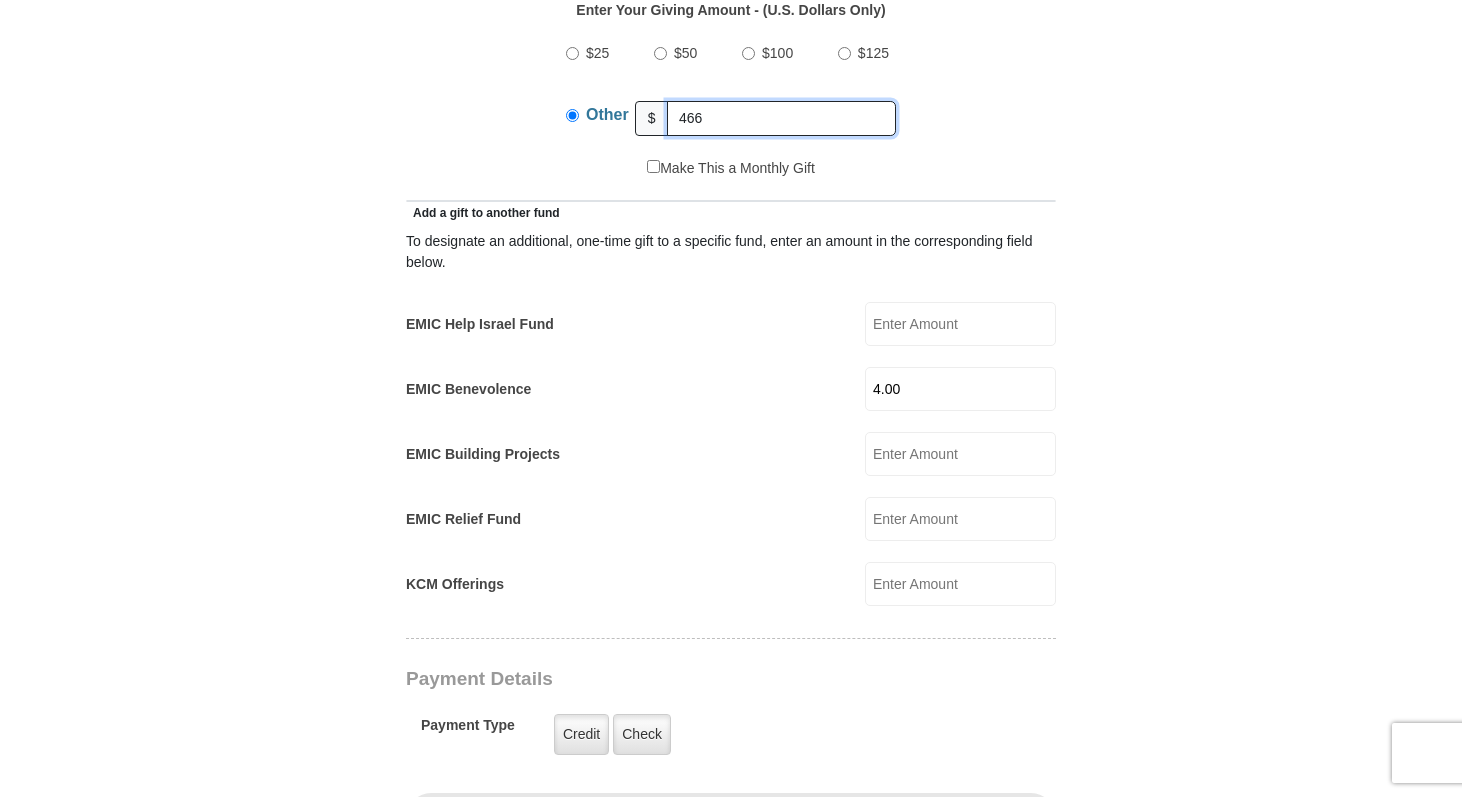 click on "466" at bounding box center [781, 118] 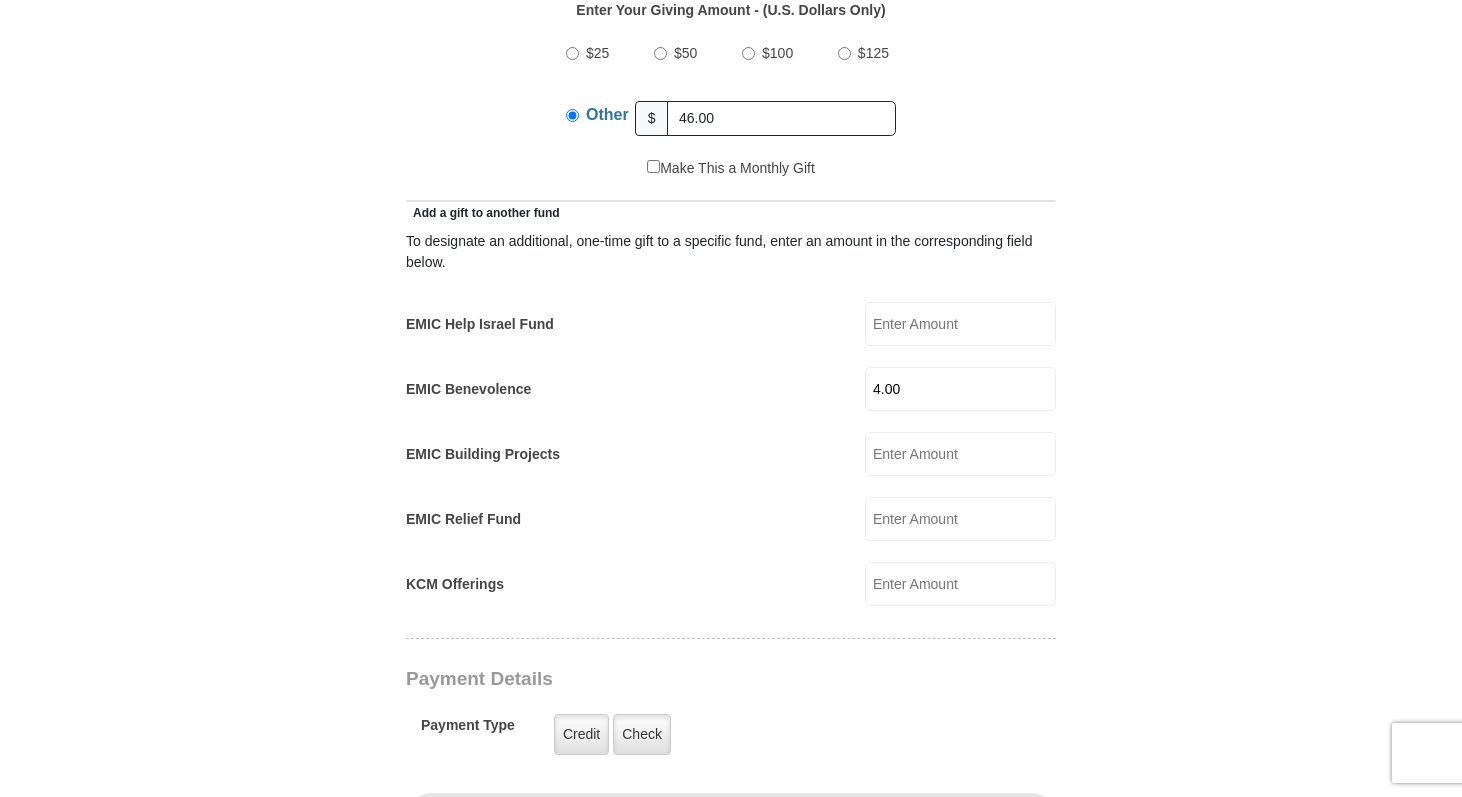 click on "Eagle Mountain International Church Online Giving
Because of gifts like yours, Eagle Mountain International Church, along with Kenneth Copeland Ministries, is able to reach out to every corner of the world.
EMIC Tithes and Offerings
The Bible teaches us the foundation for giving: the tithe. When we bring the first 10 percent of our income to the Lord’s storehouse, we put Him first in our lives. Tithing is an act of worship that expresses our gratitude, faith and love. Tithers can expect the windows of heaven to open and THE BLESSING to pour out (Malachi 3:10).
An offering, any giving over and above the tithe, helps to further the growth of God’s work through new programs, new experiences and the support of other ministries and missions.
$" at bounding box center (731, 570) 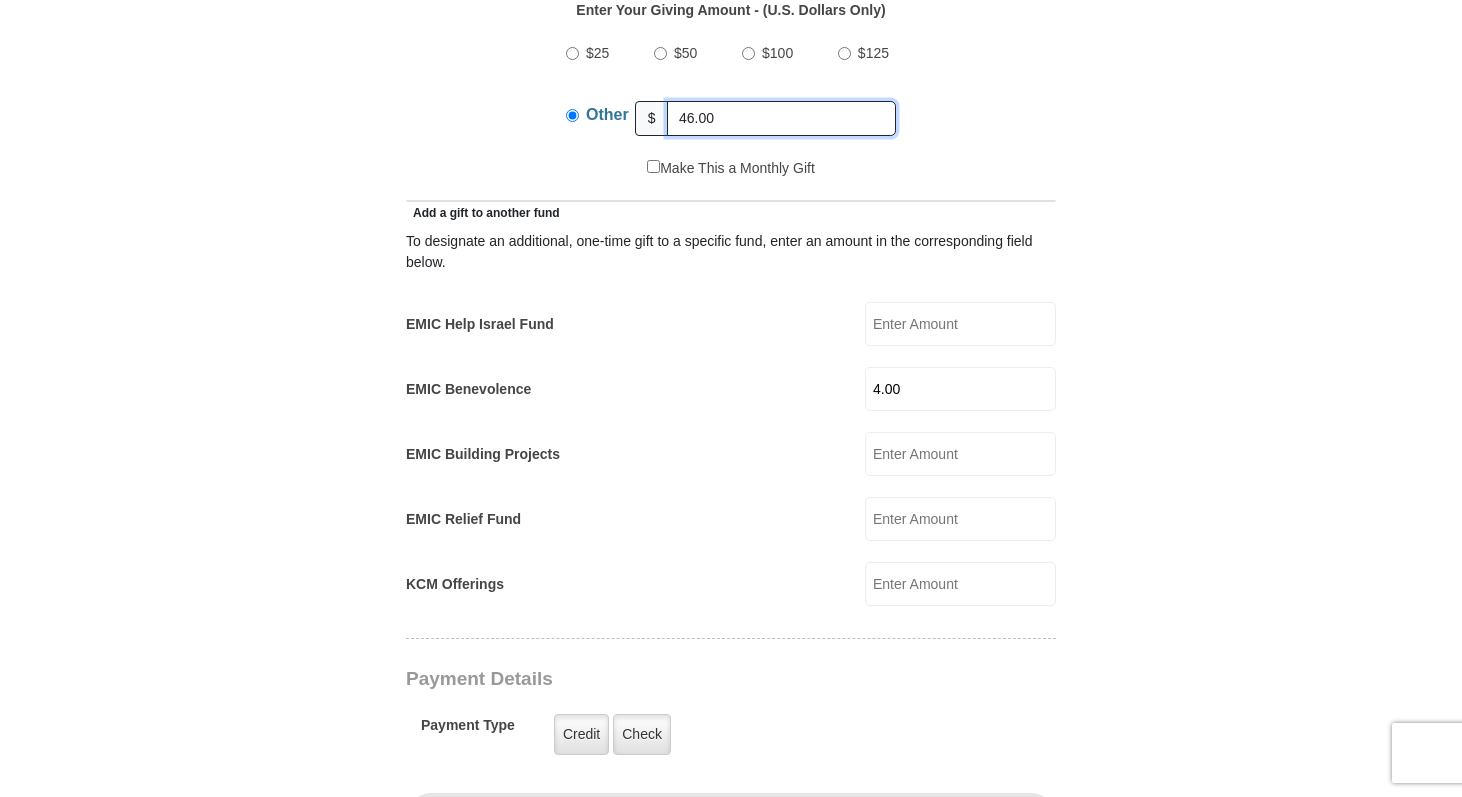 click on "46.00" at bounding box center [781, 118] 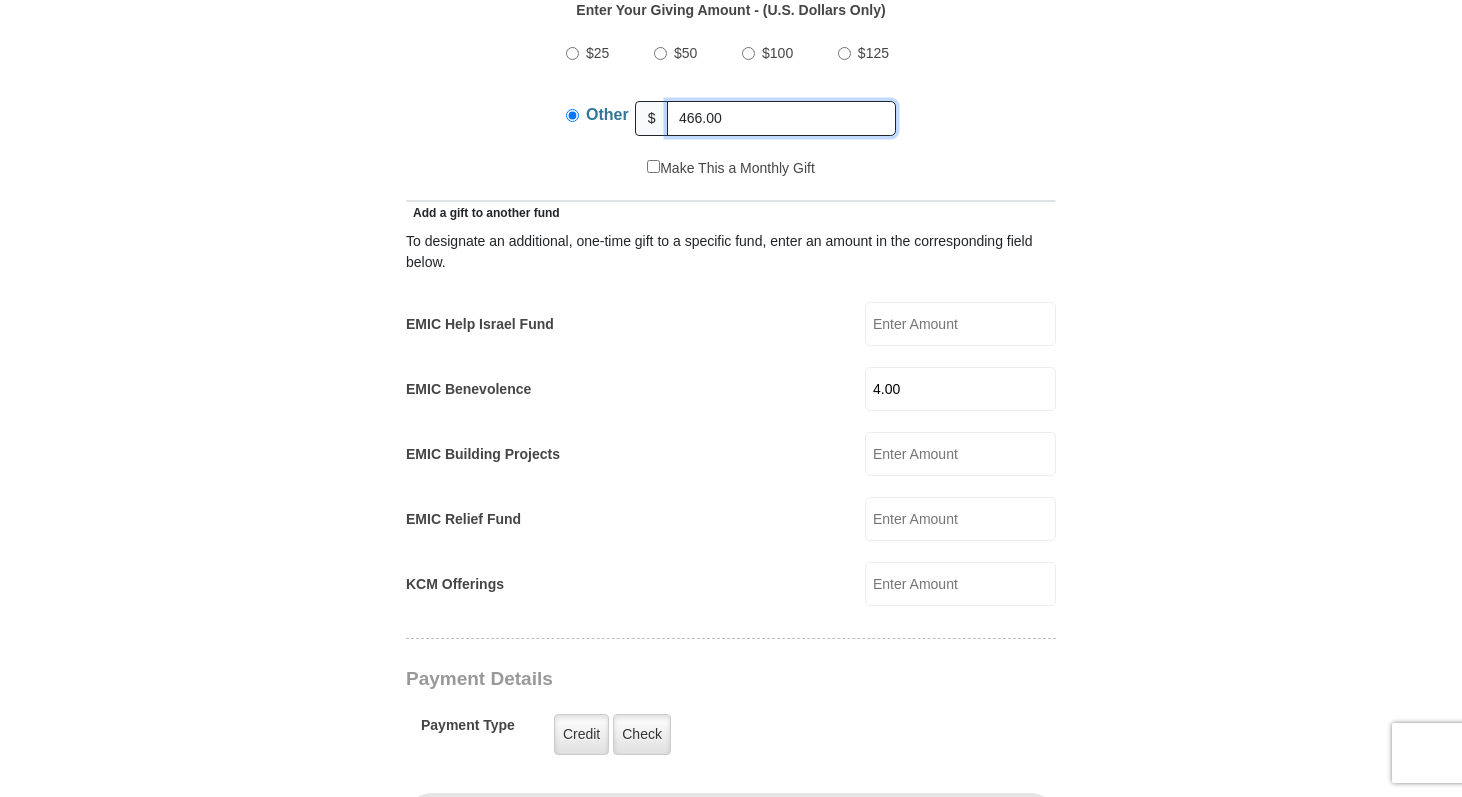 type on "466.00" 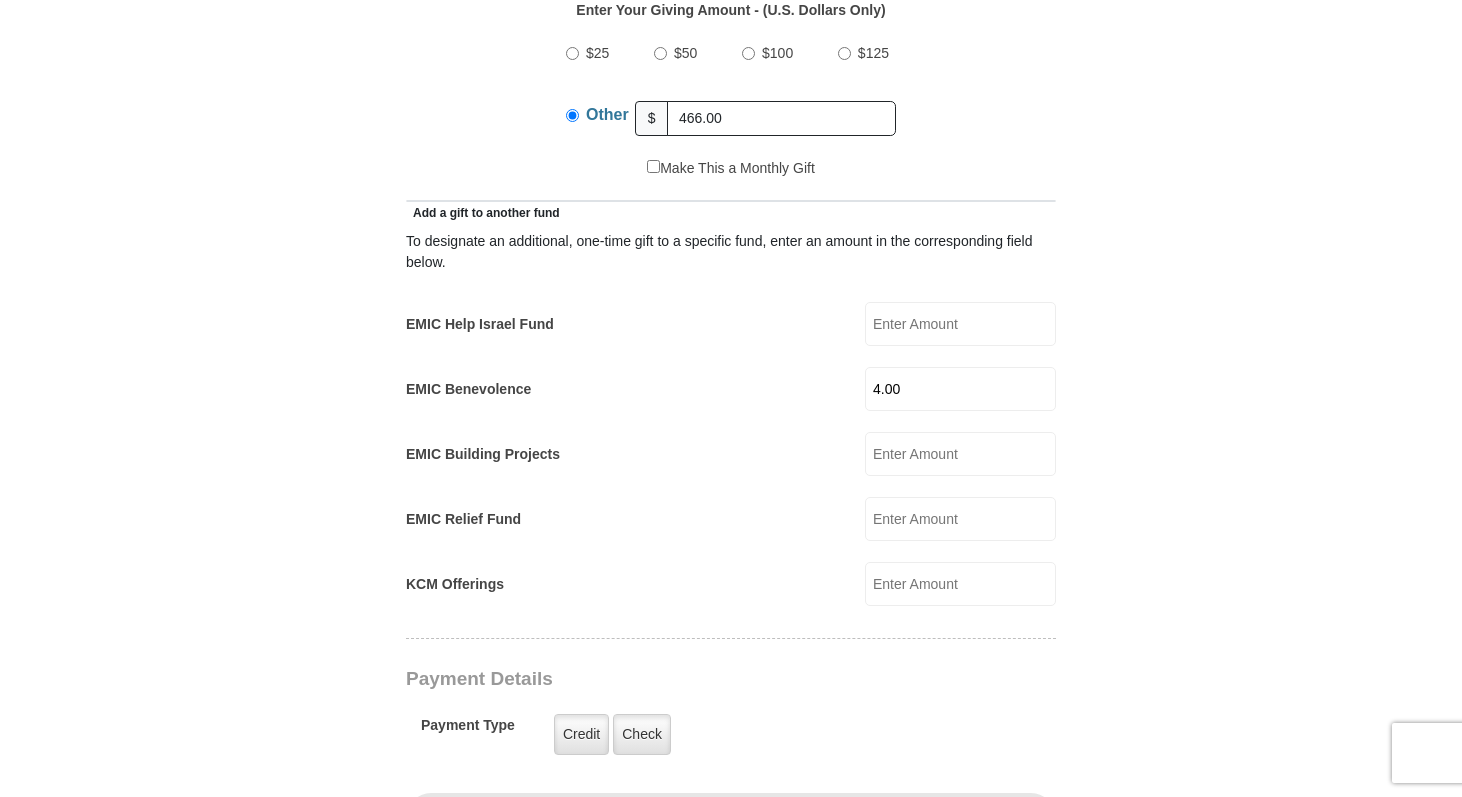 click on "To designate an additional, one-time gift to a specific fund, enter an amount in the corresponding field below.
EMIC Help Israel Fund
EMIC Help Israel Fund
Amount must be a valid number
Make This a Monthly Gift
Give on This Day Each Month
1
2
3
4
5
6
7
8
9
10 11 12 13 14 15 16 17 18 19 20 1" at bounding box center [731, 414] 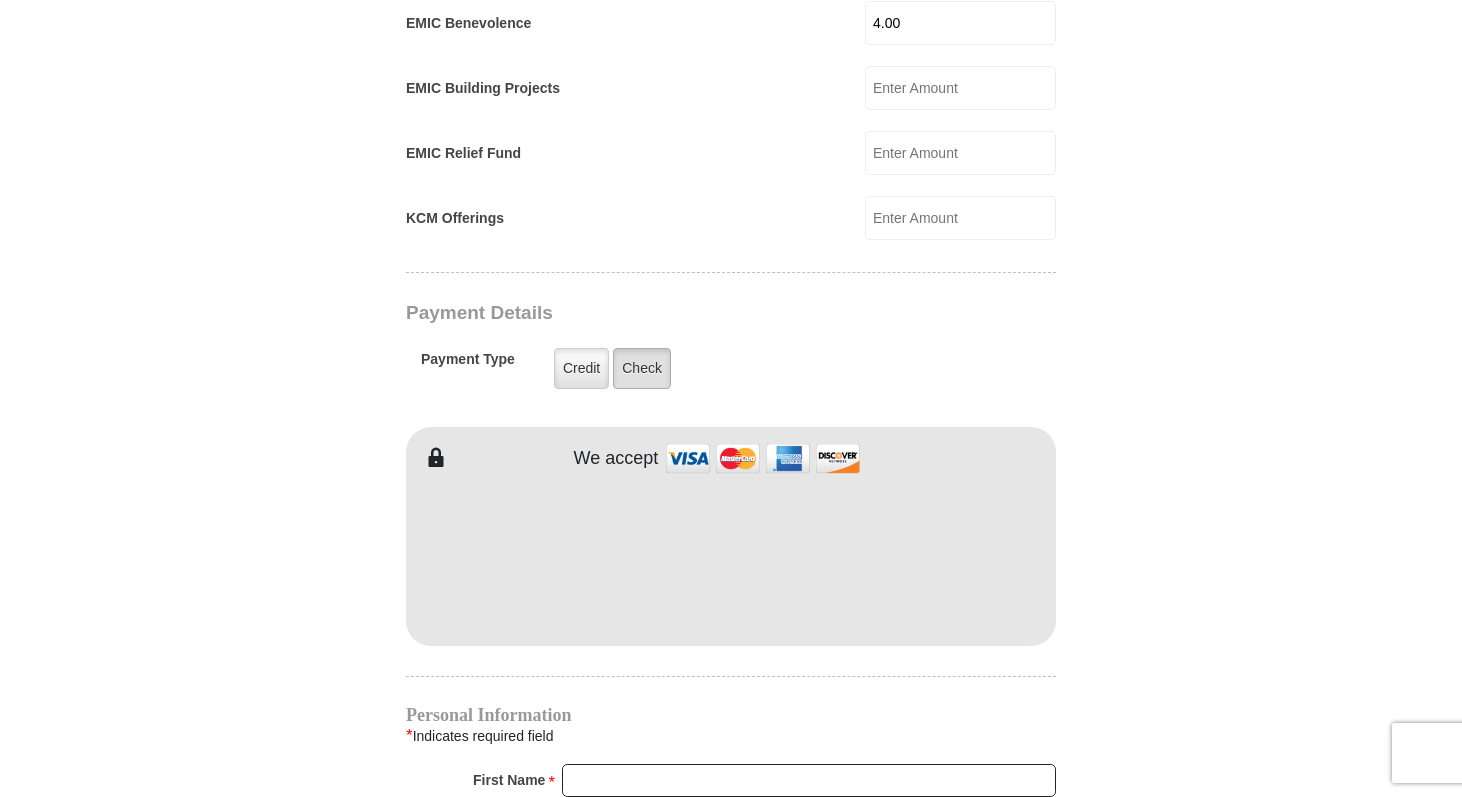 click on "Check" at bounding box center [642, 368] 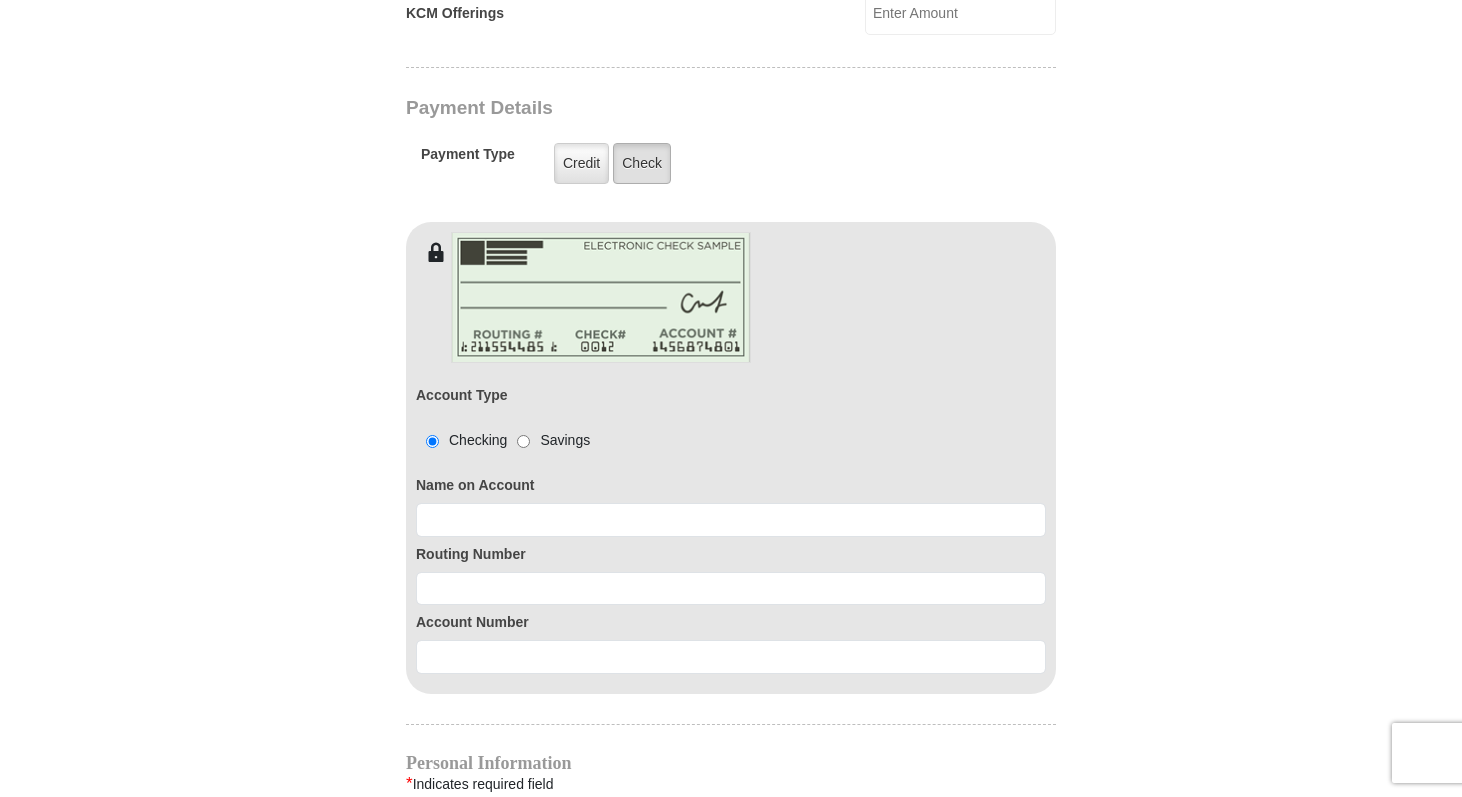 scroll, scrollTop: 1554, scrollLeft: 0, axis: vertical 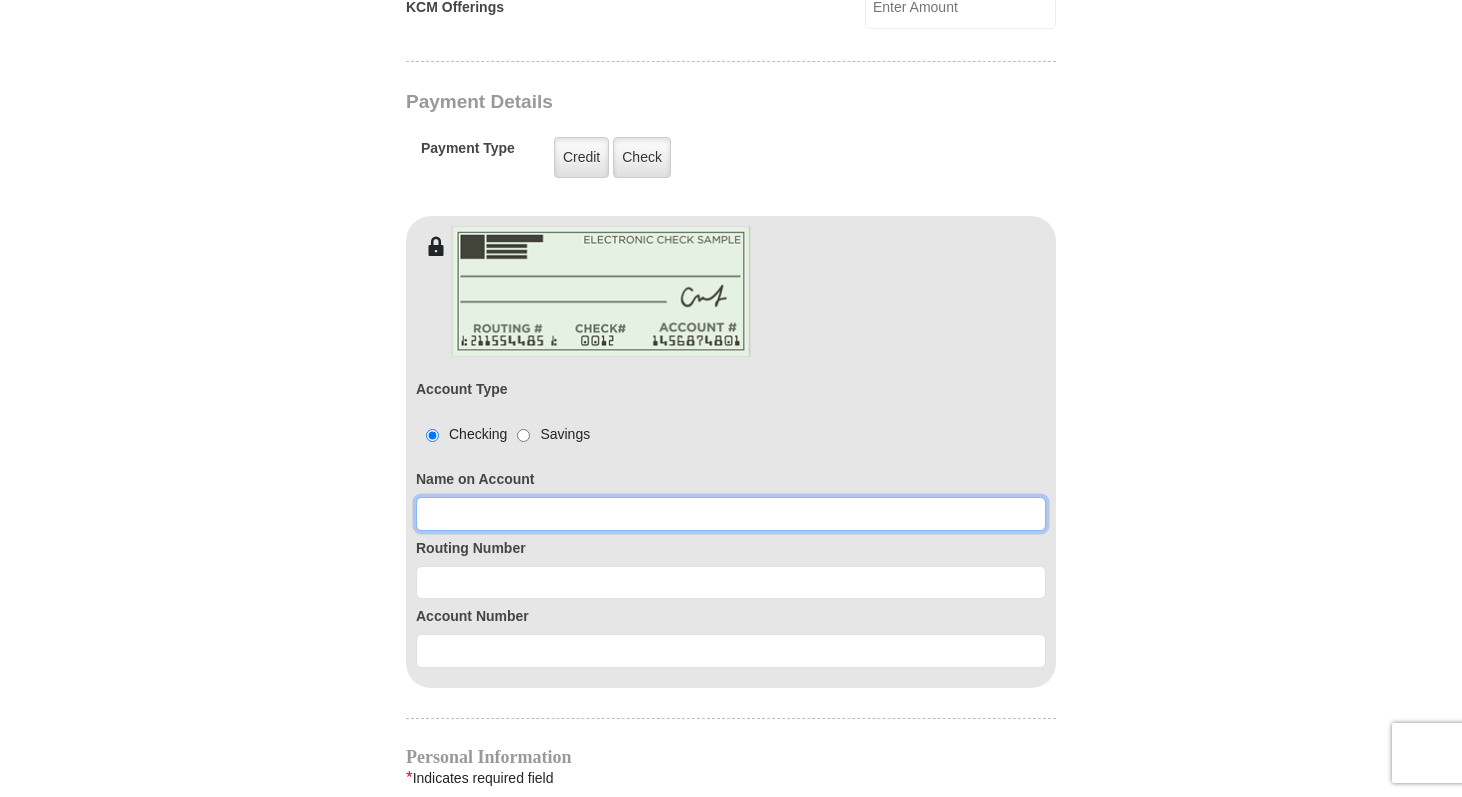 click at bounding box center [731, 514] 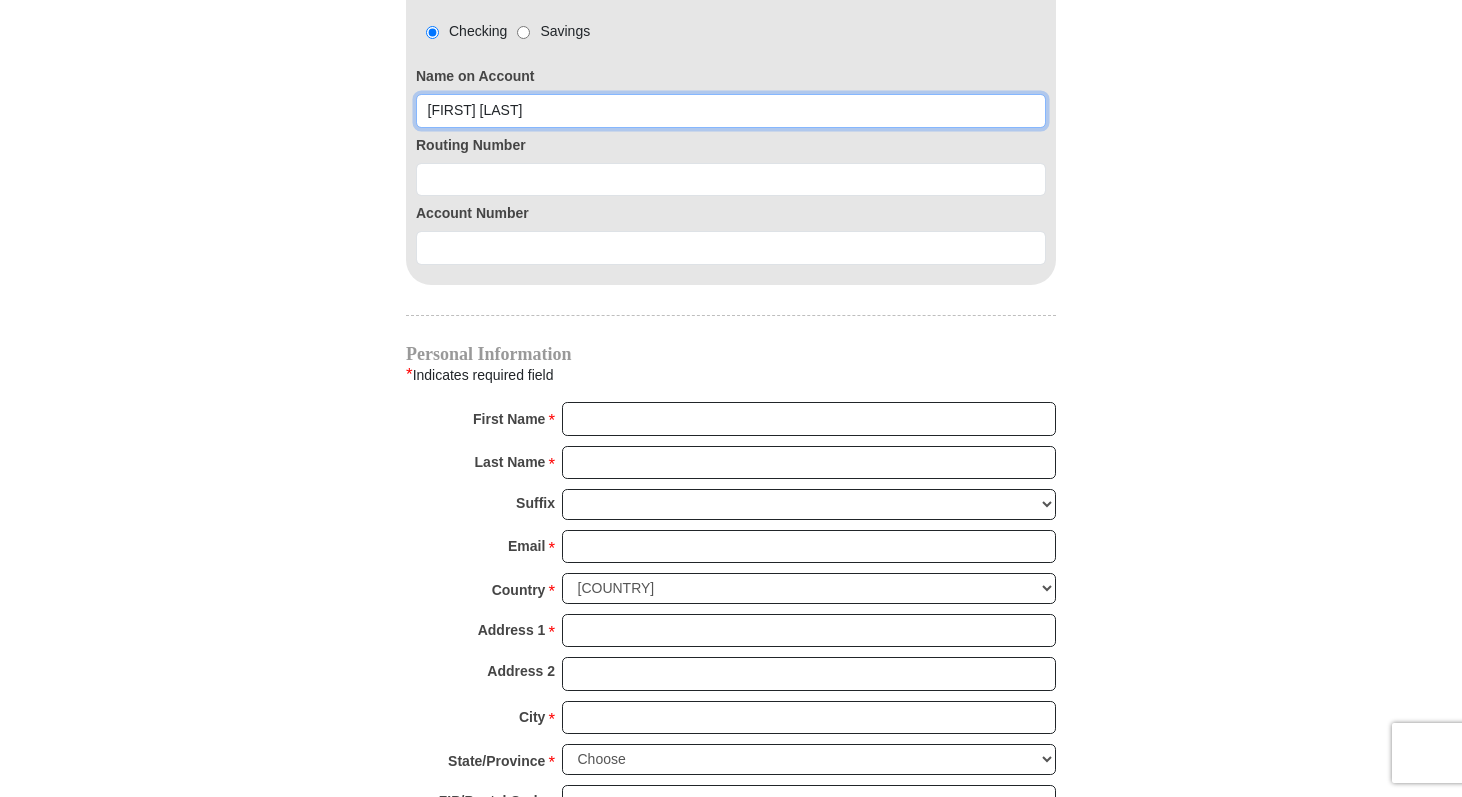 scroll, scrollTop: 2018, scrollLeft: 0, axis: vertical 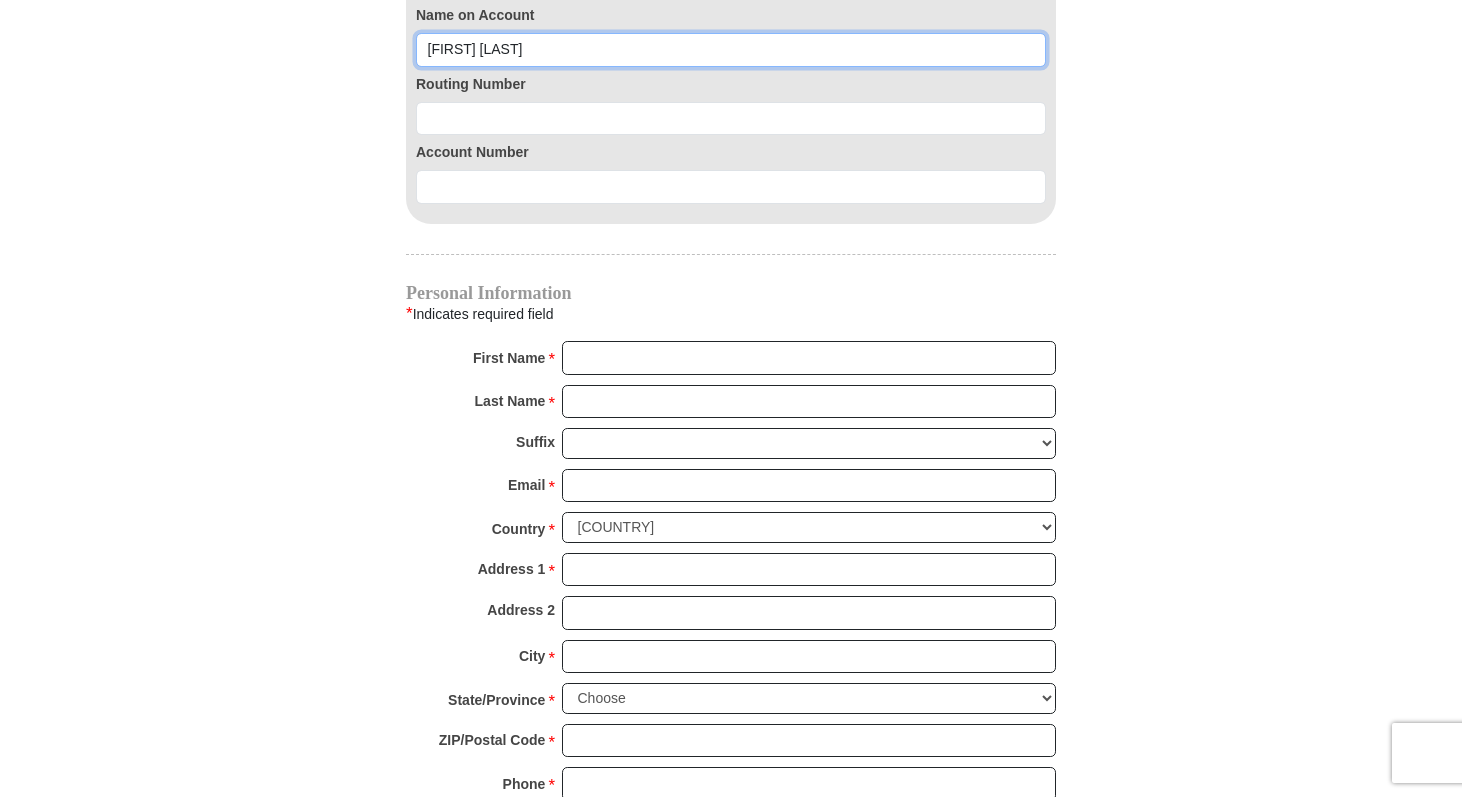 type on "Dorcas Graber" 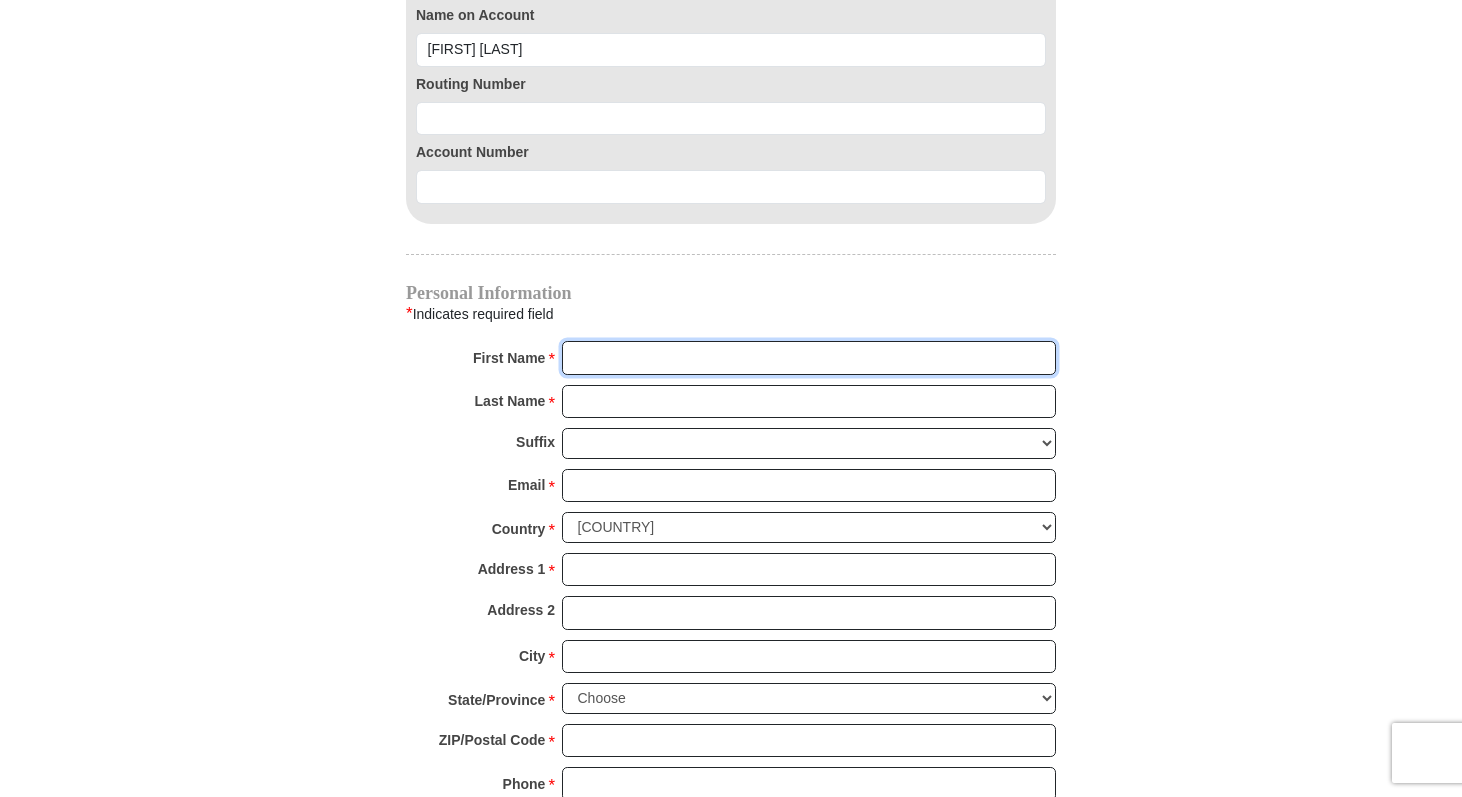 click on "First Name
*" at bounding box center [809, 358] 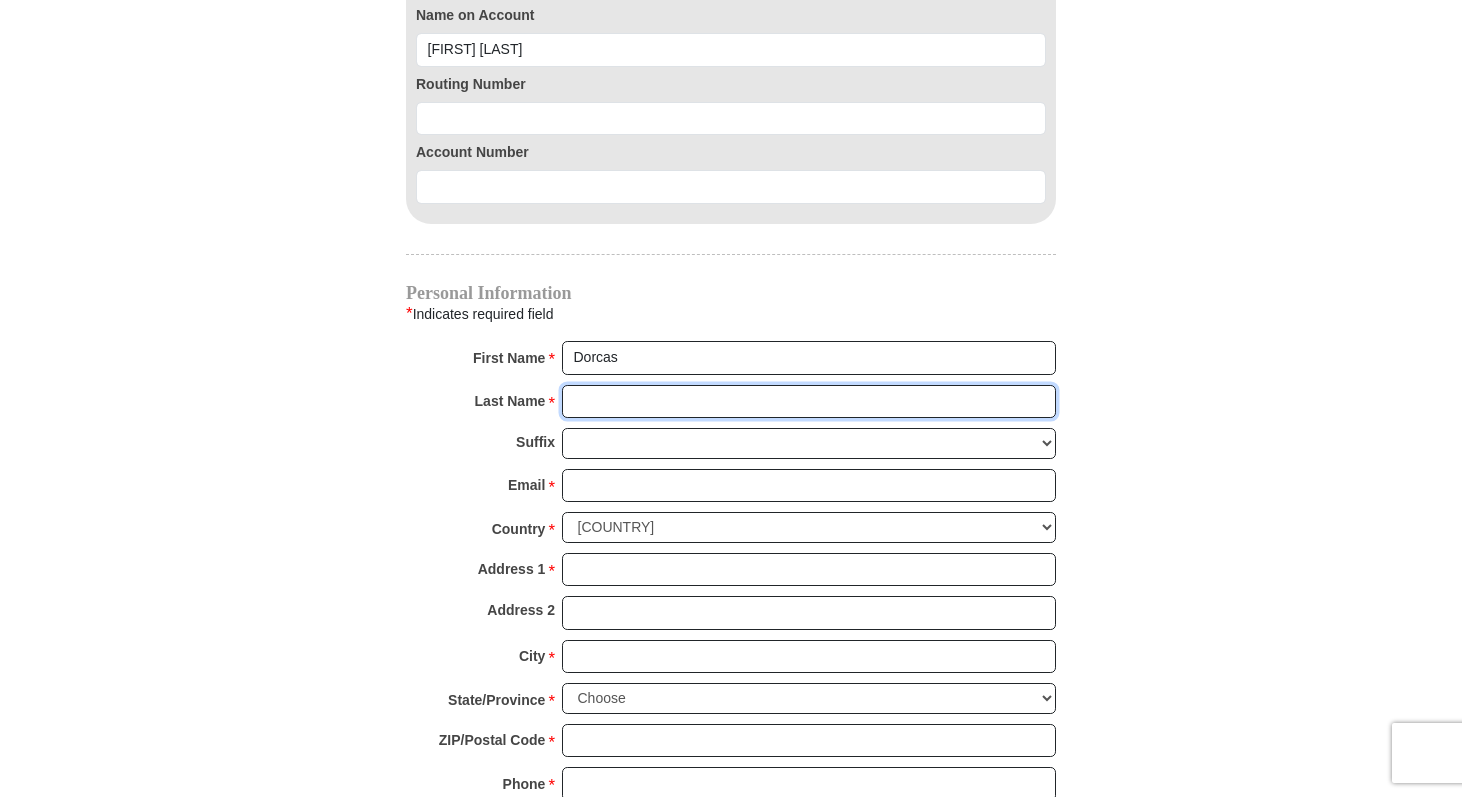 type on "Pizano" 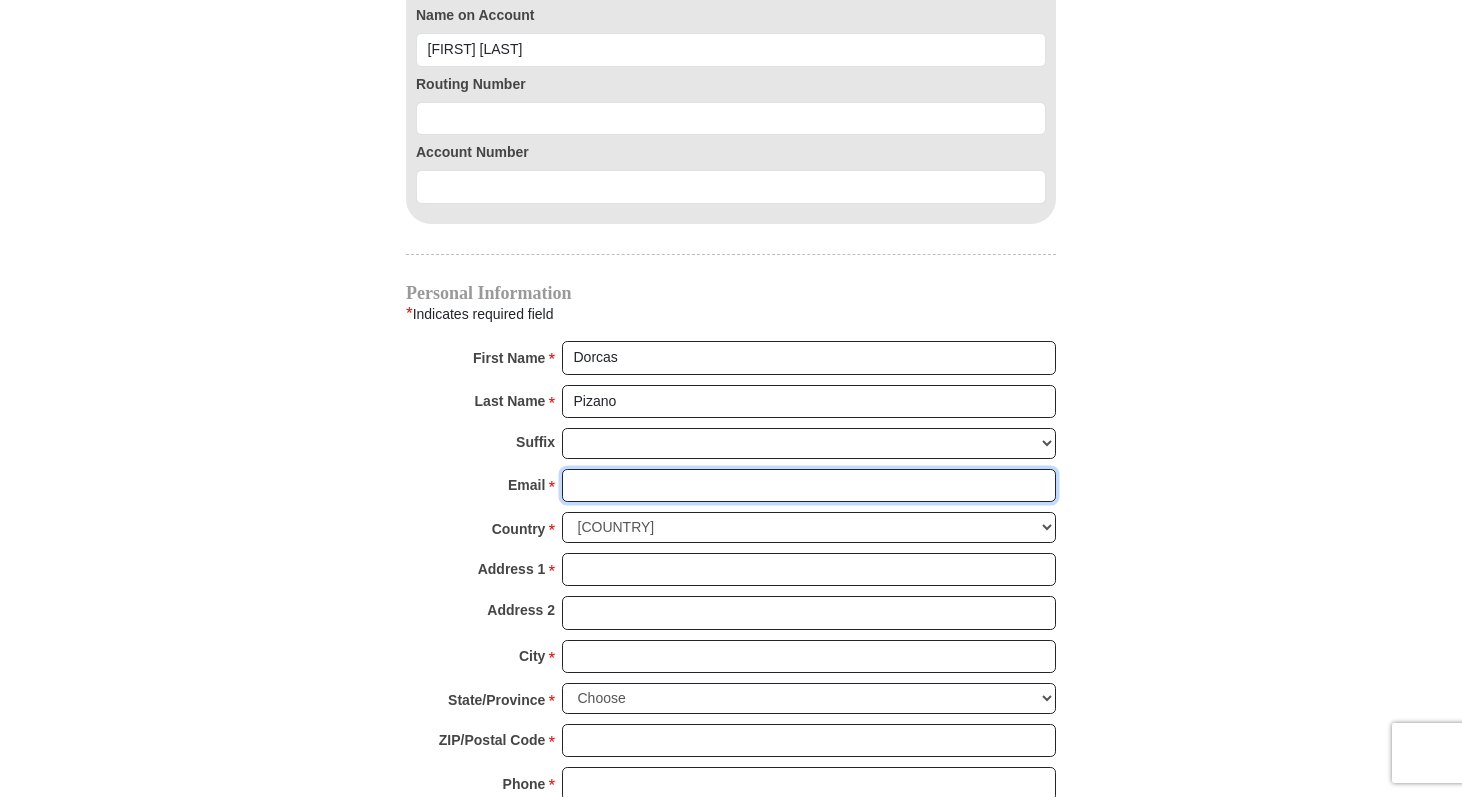type on "queenlucy95@gmail.com" 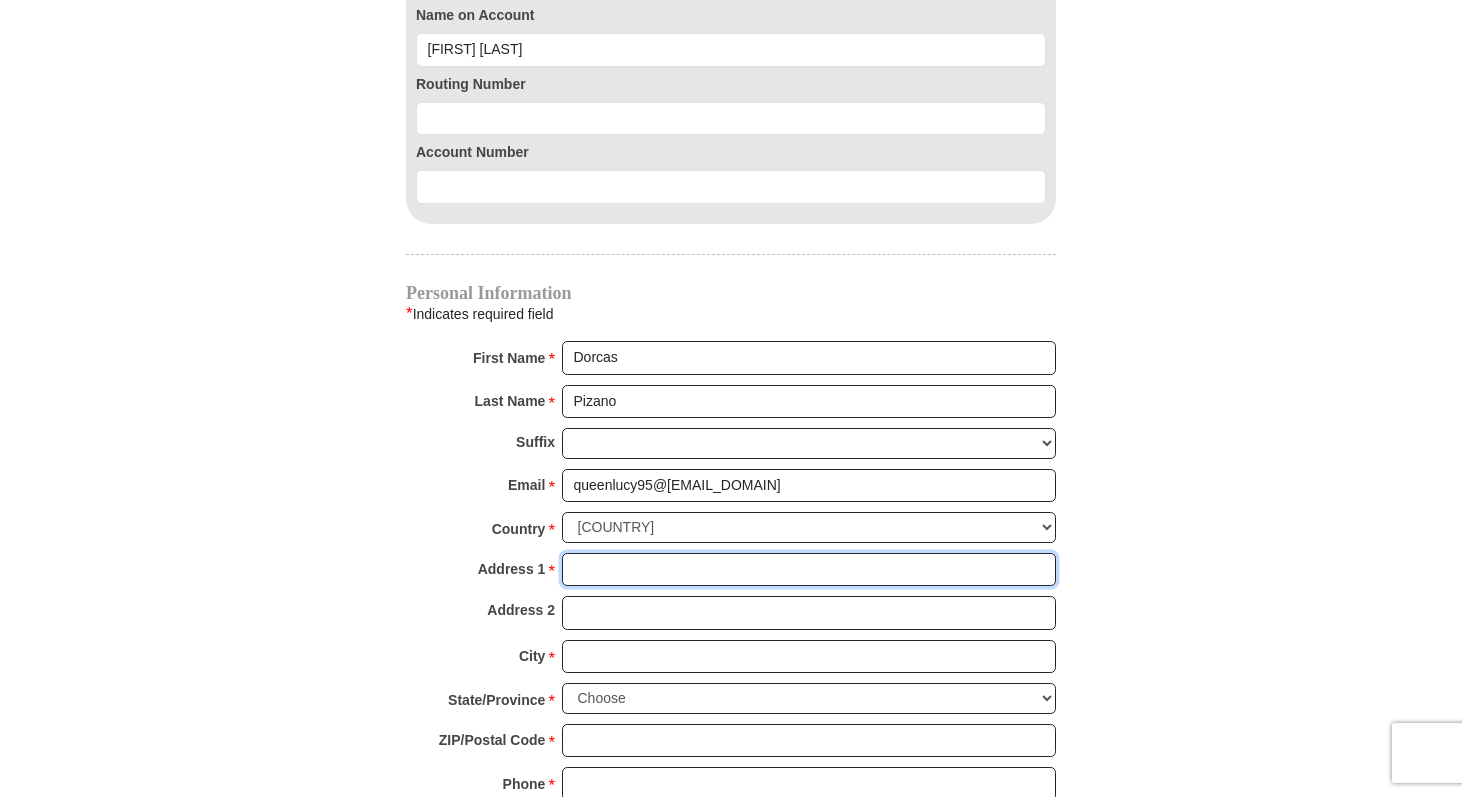 type on "2001 Holley Parkway" 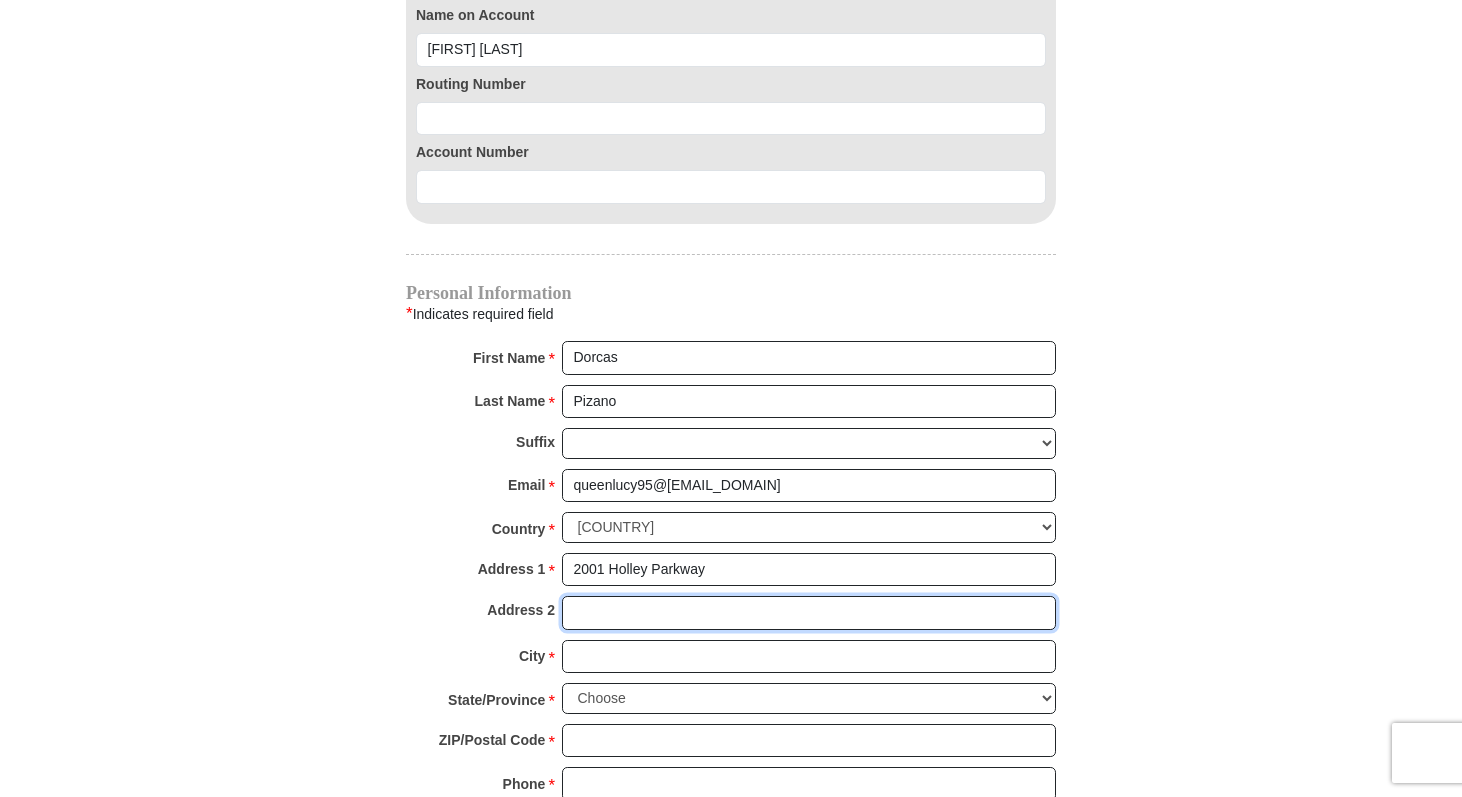 type on "Apt. 2215" 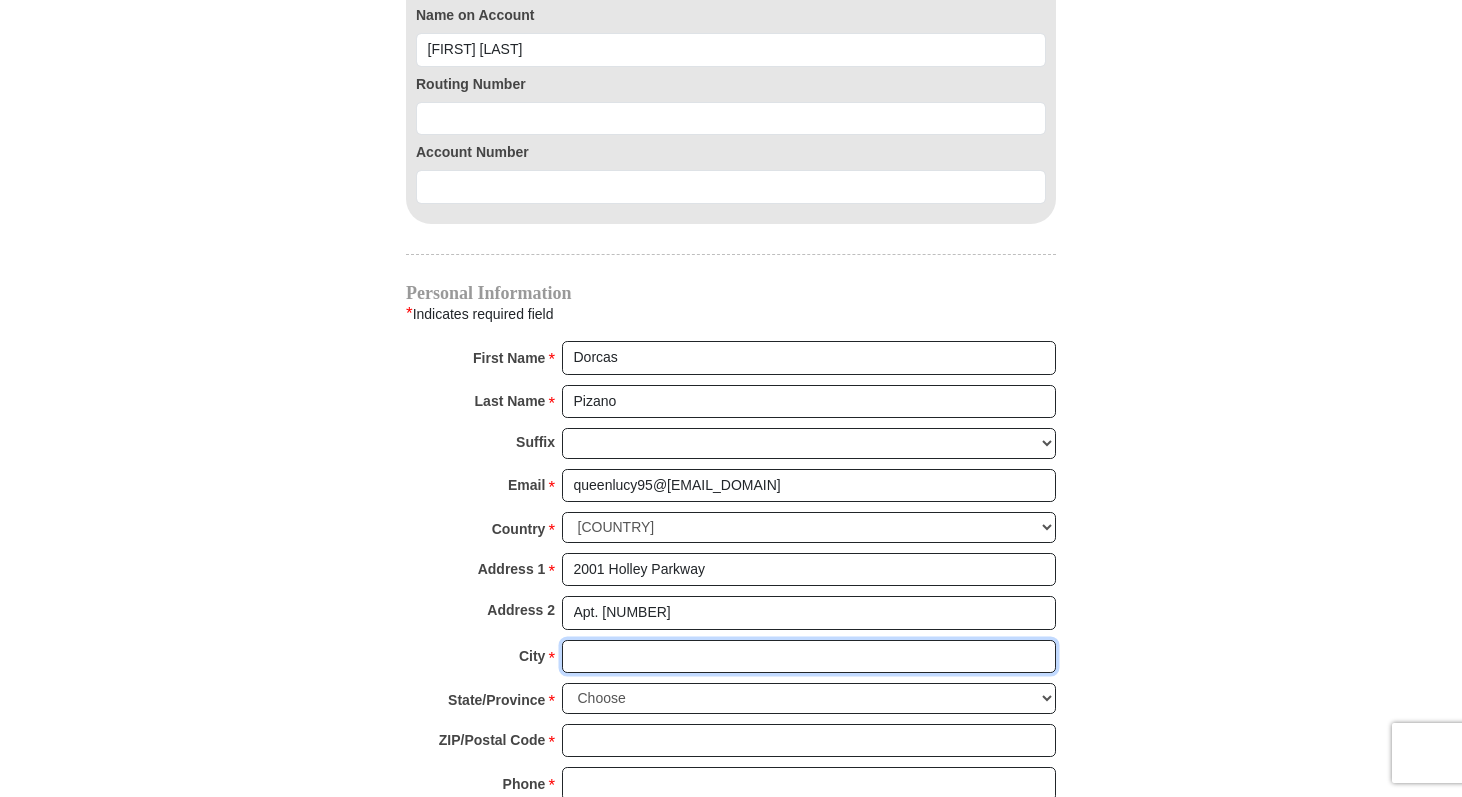 type on "Roanoke" 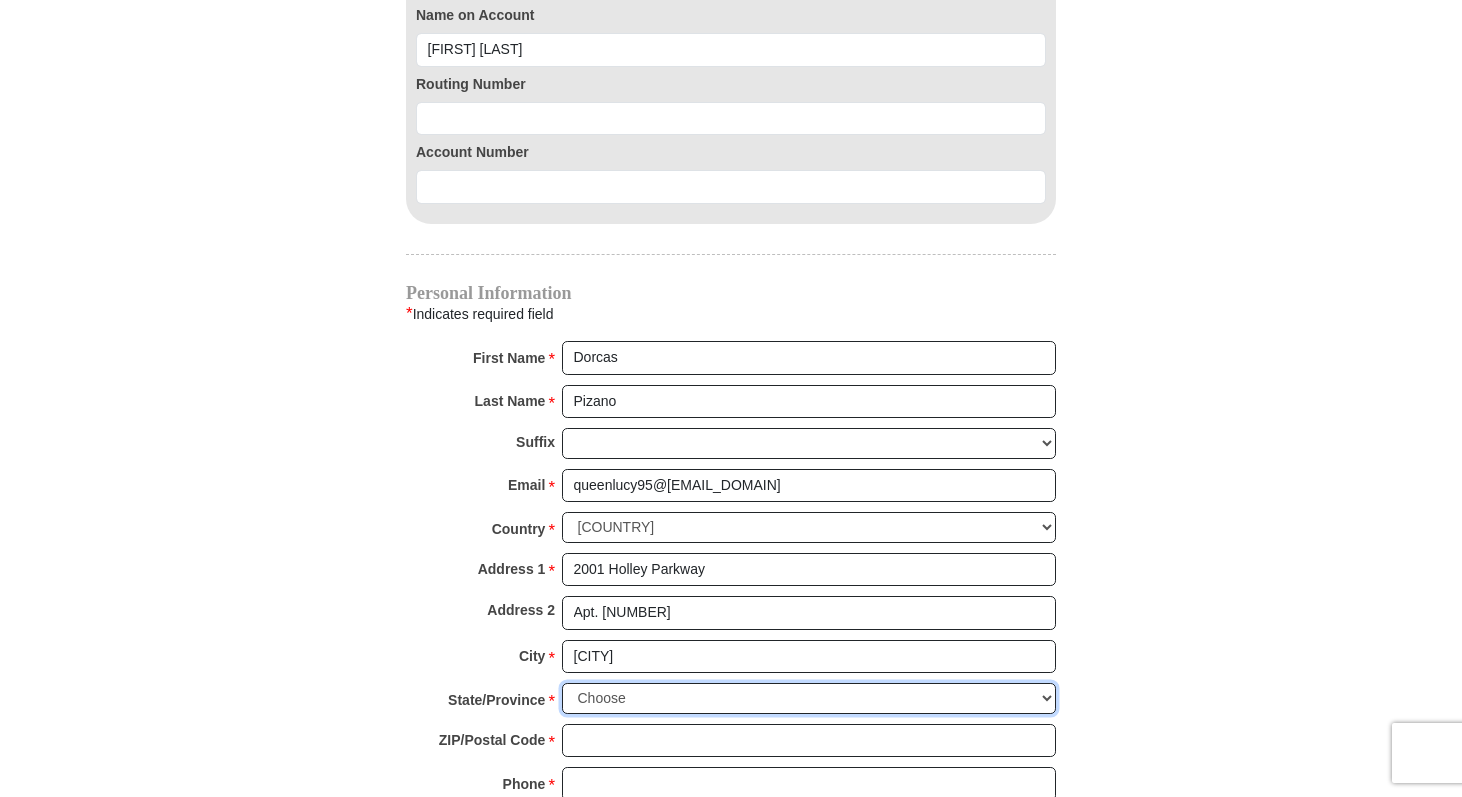 select on "TX" 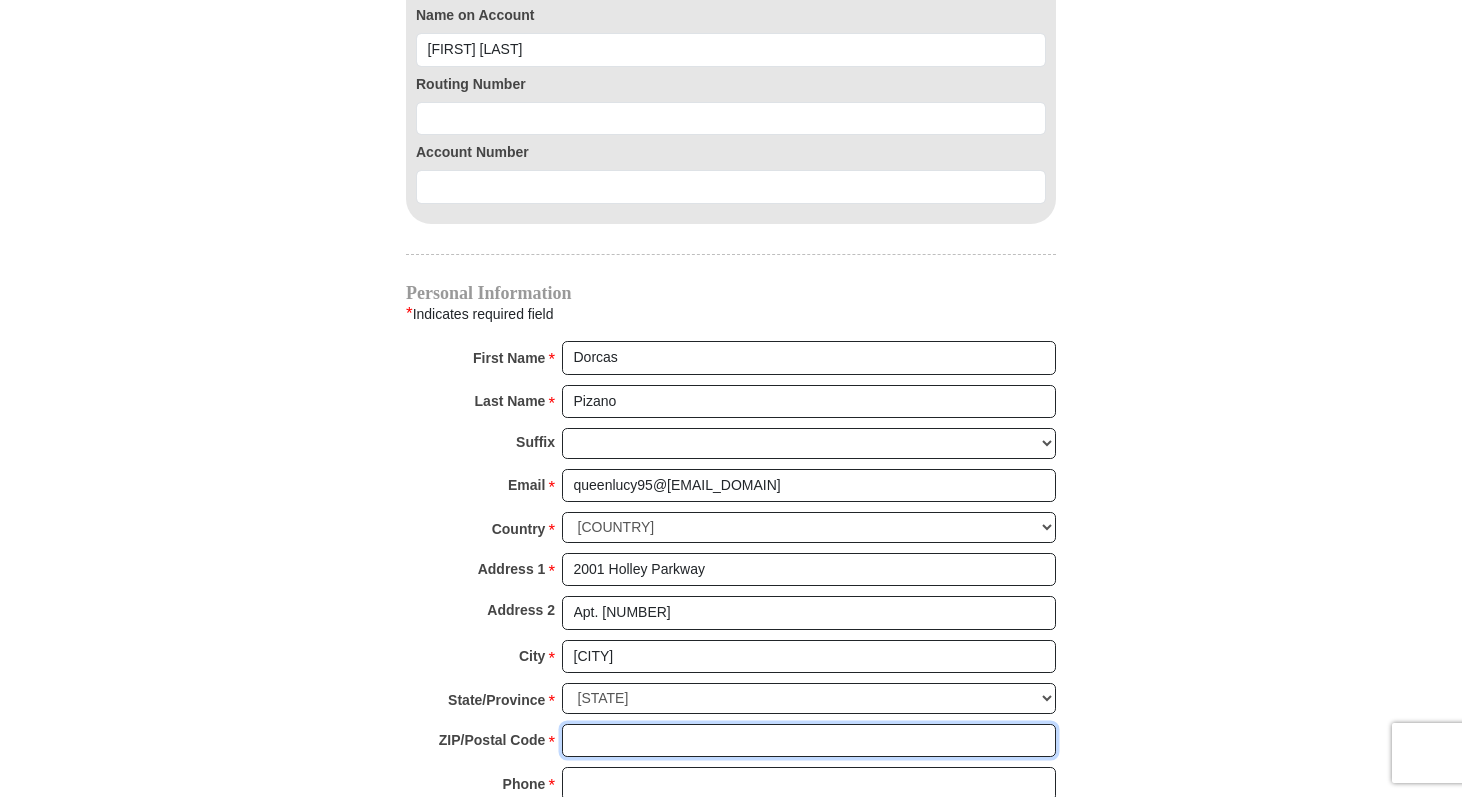 type on "76262" 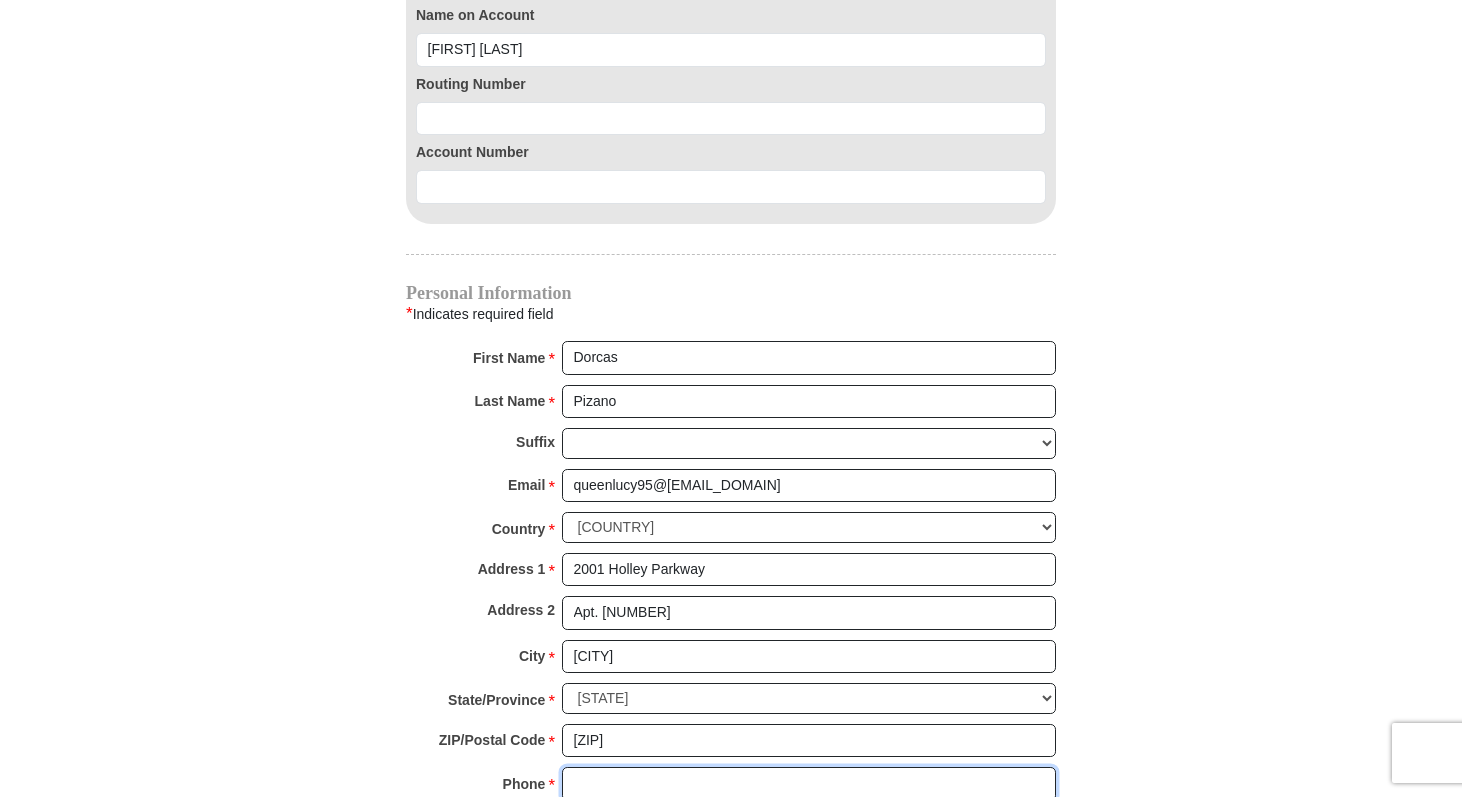 type on "3617418355" 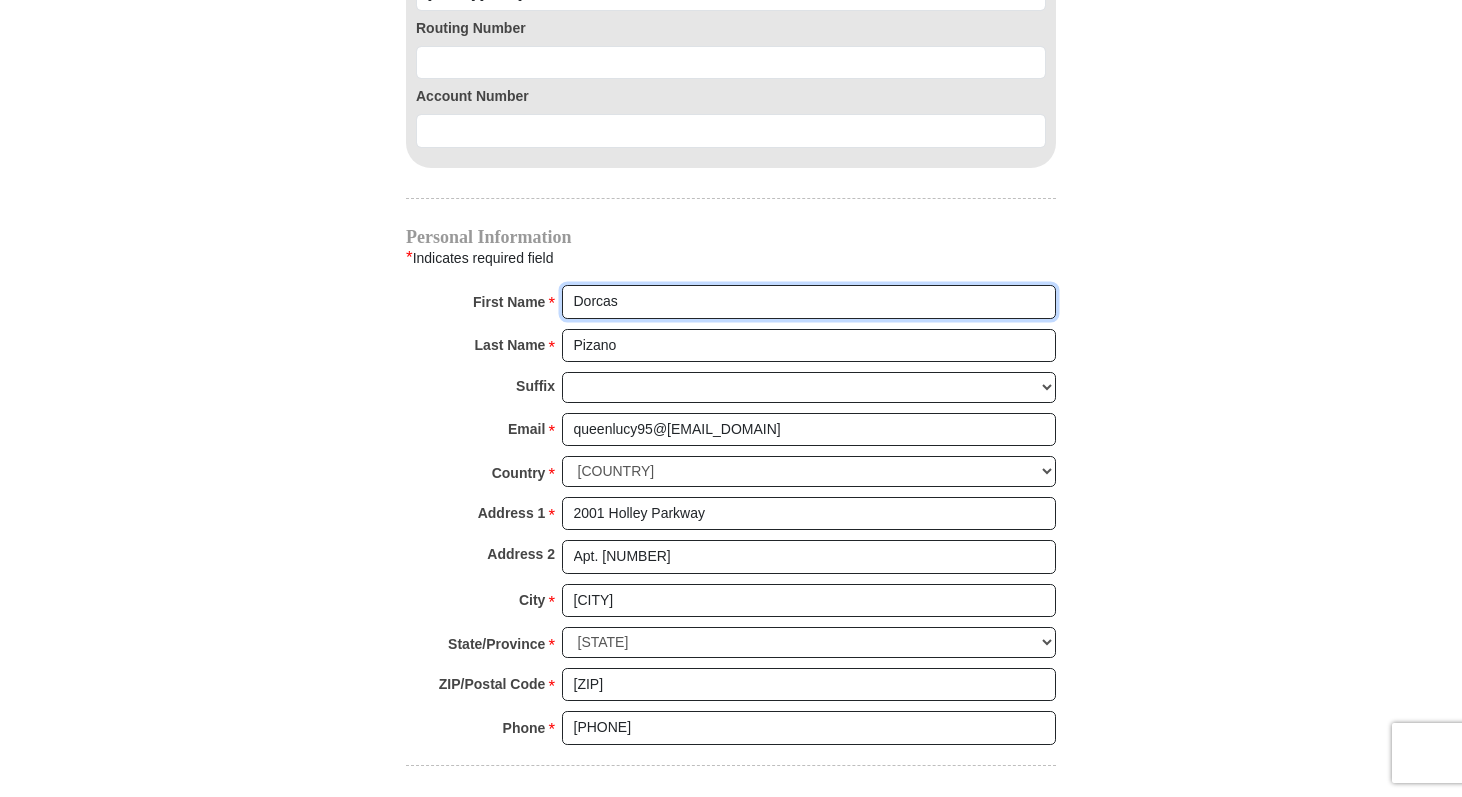 scroll, scrollTop: 2084, scrollLeft: 0, axis: vertical 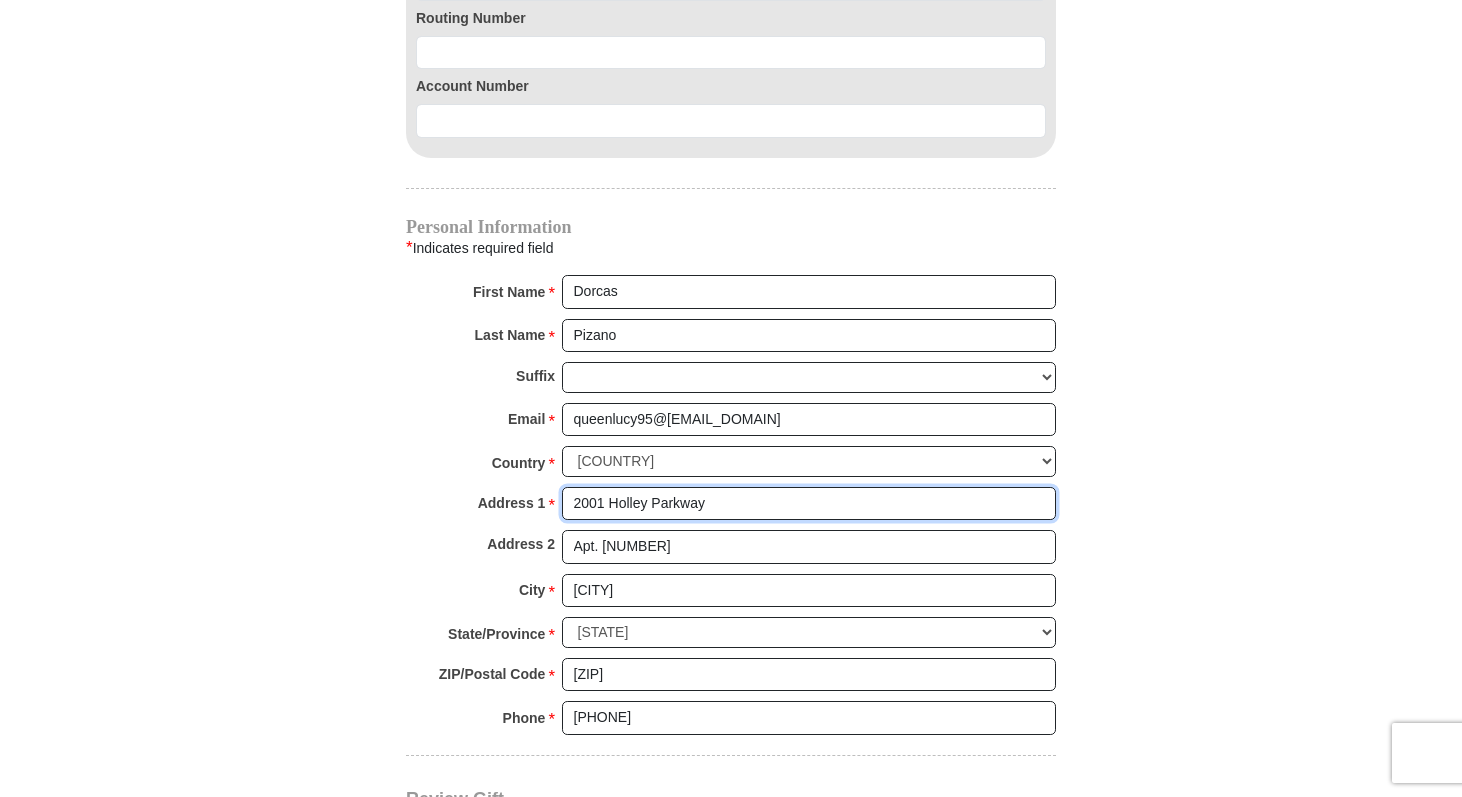 click on "2001 Holley Parkway" at bounding box center (809, 504) 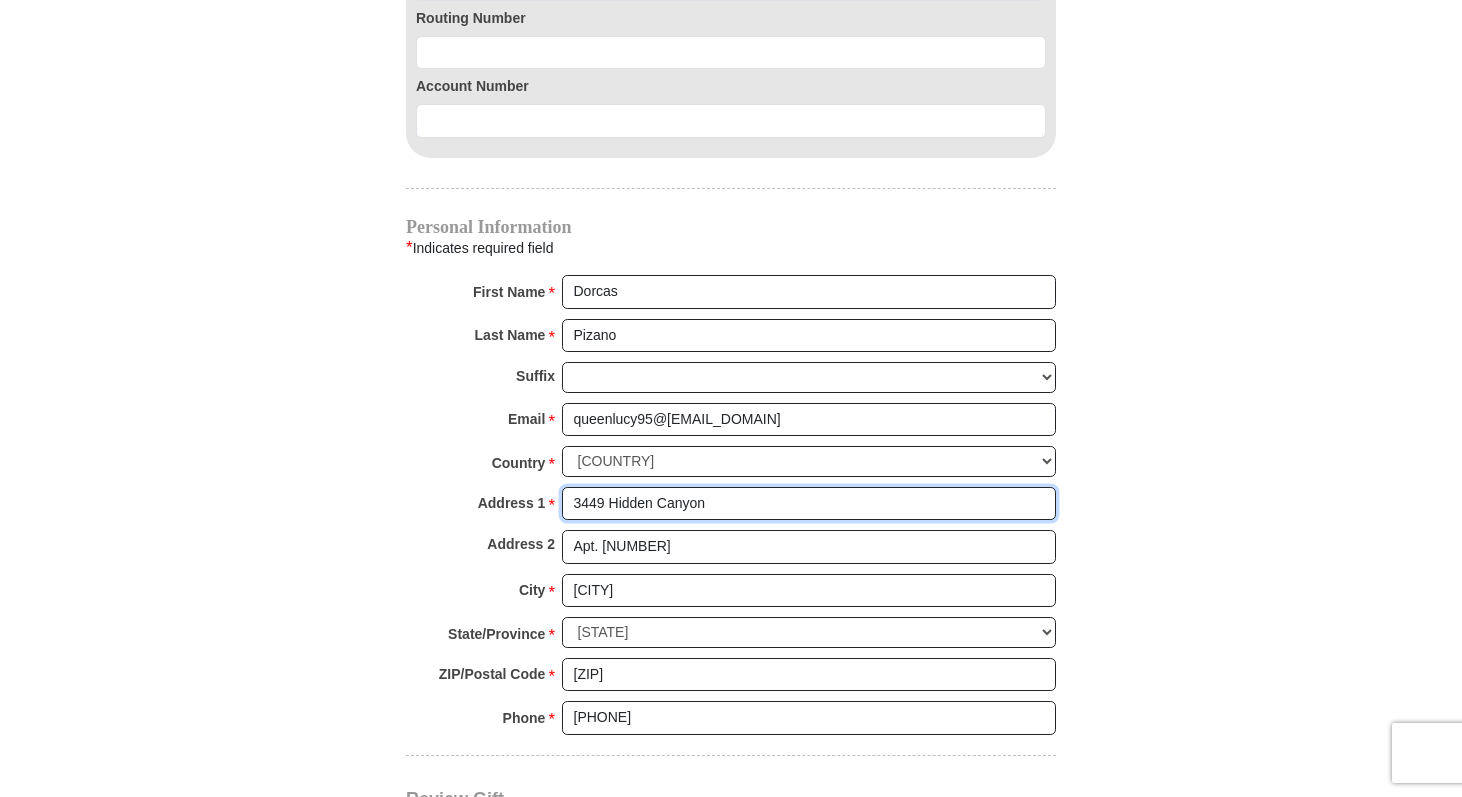 type on "3449 Hidden Canyon" 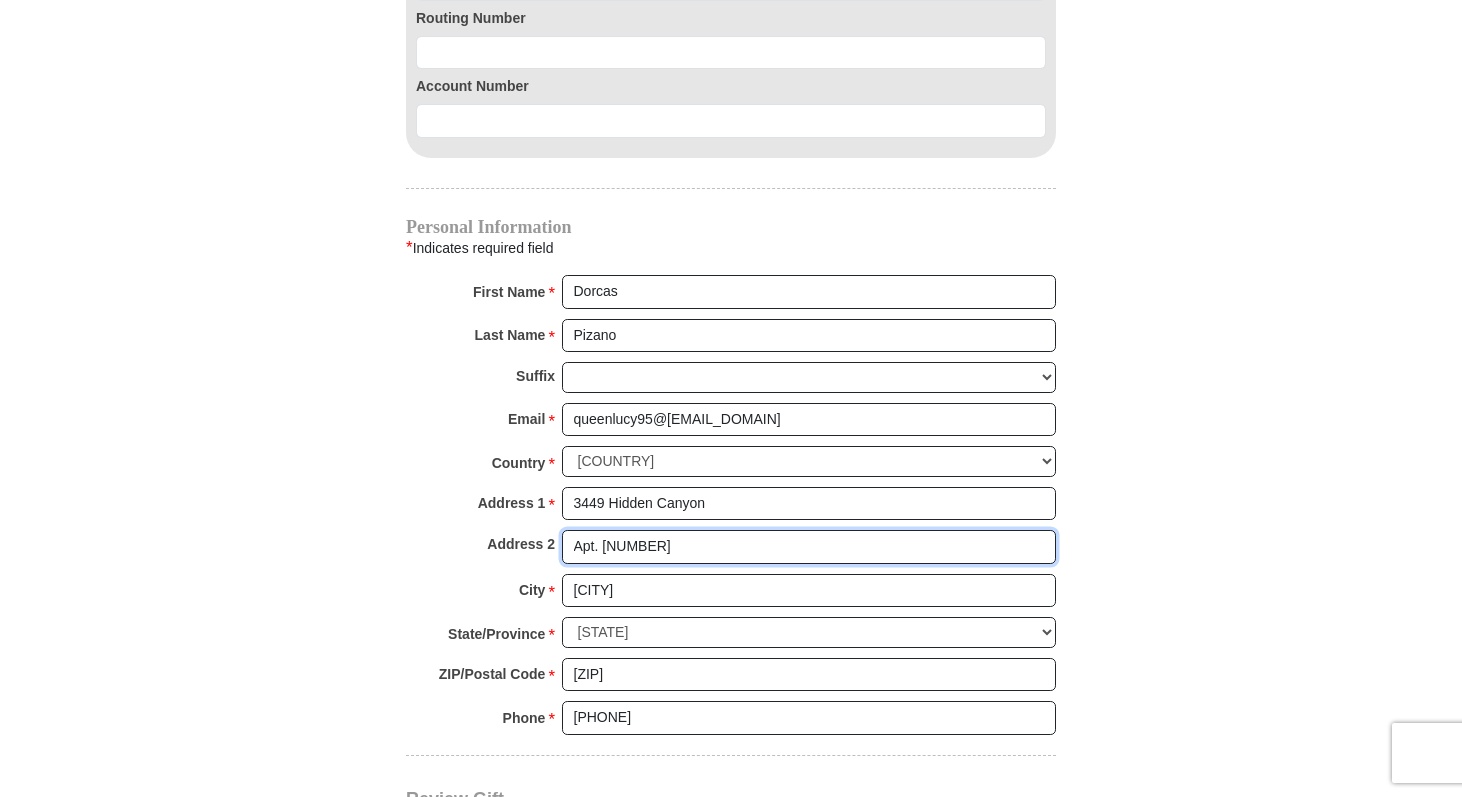 drag, startPoint x: 653, startPoint y: 550, endPoint x: 475, endPoint y: 525, distance: 179.74704 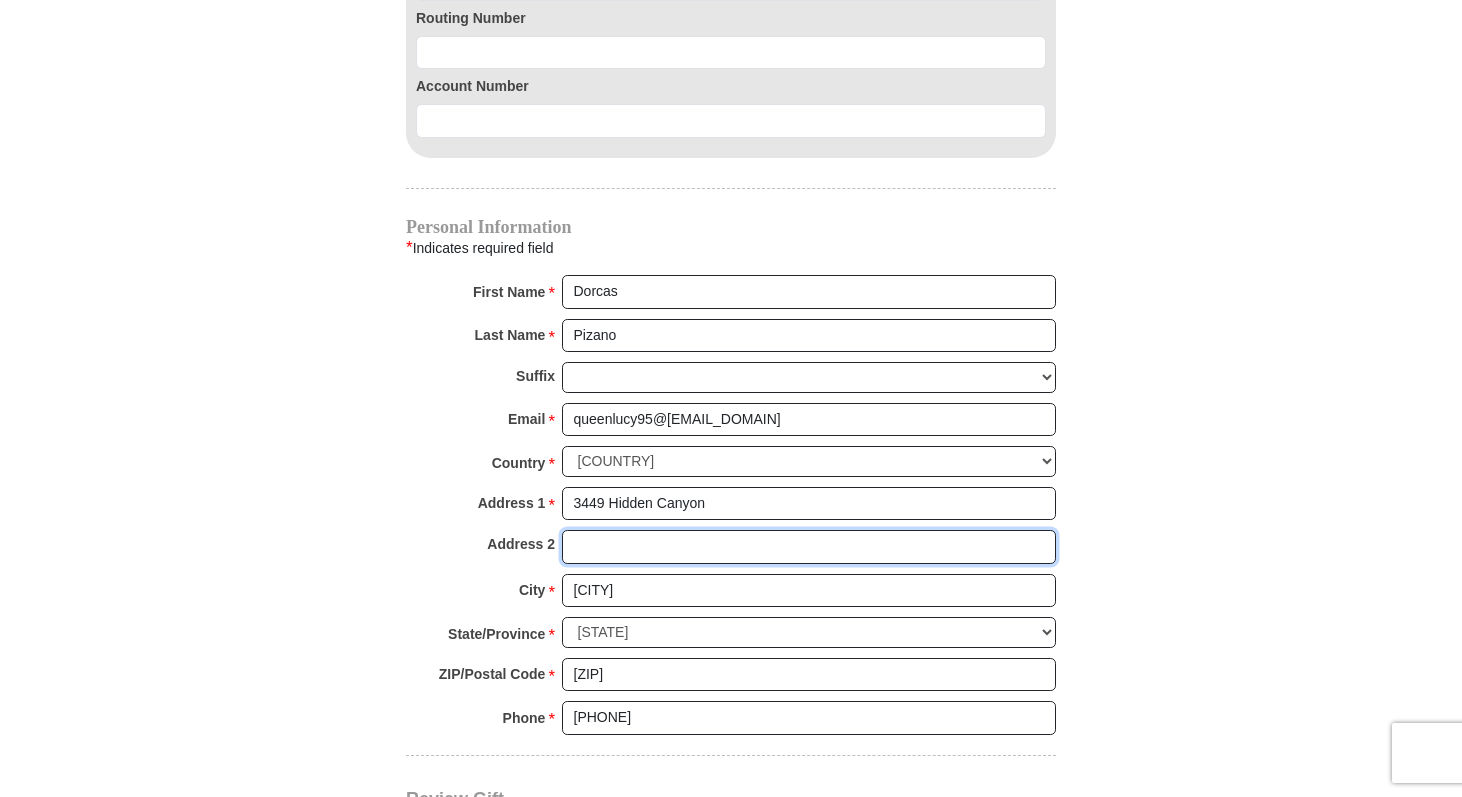 type 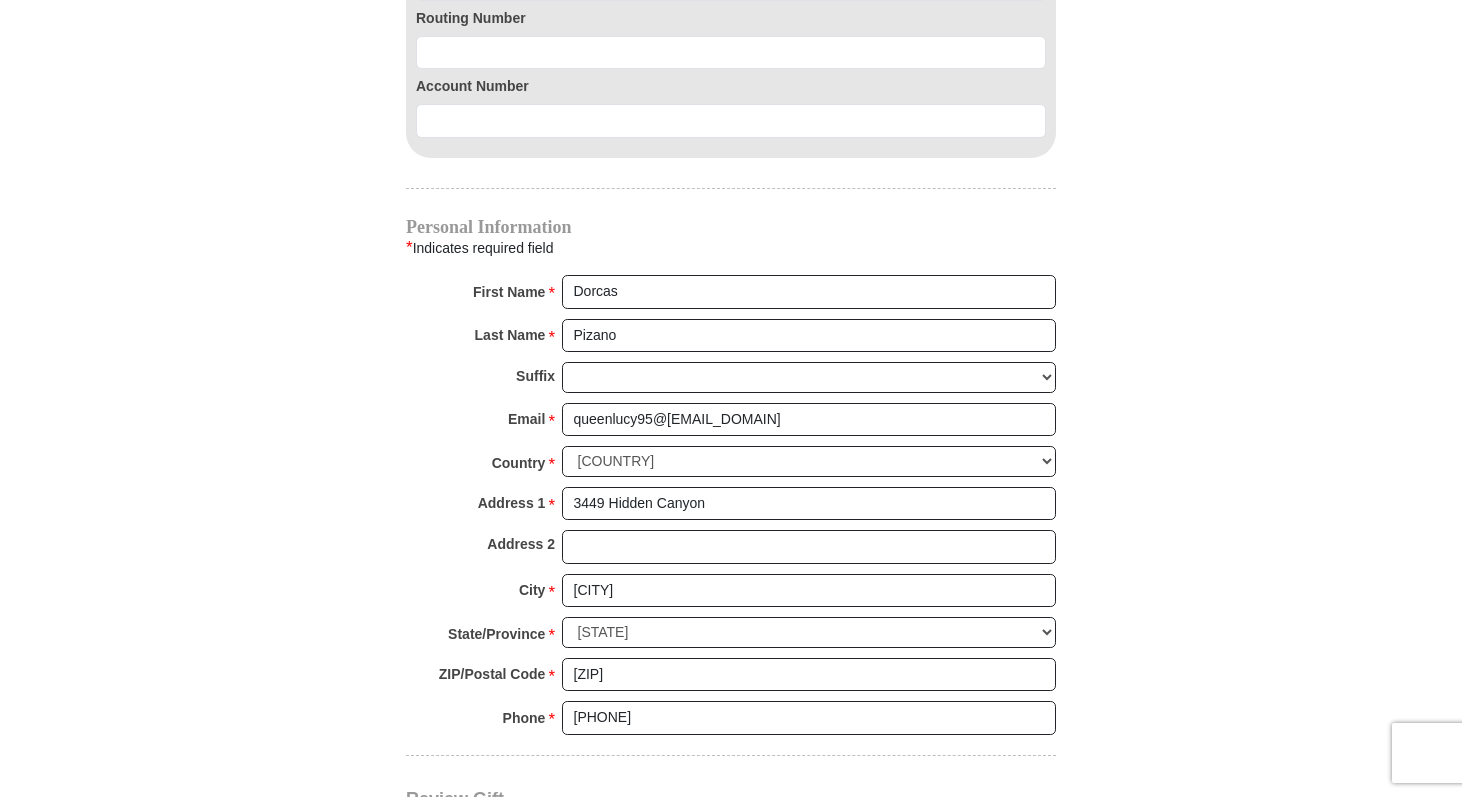 click on "Address 2" at bounding box center [731, 552] 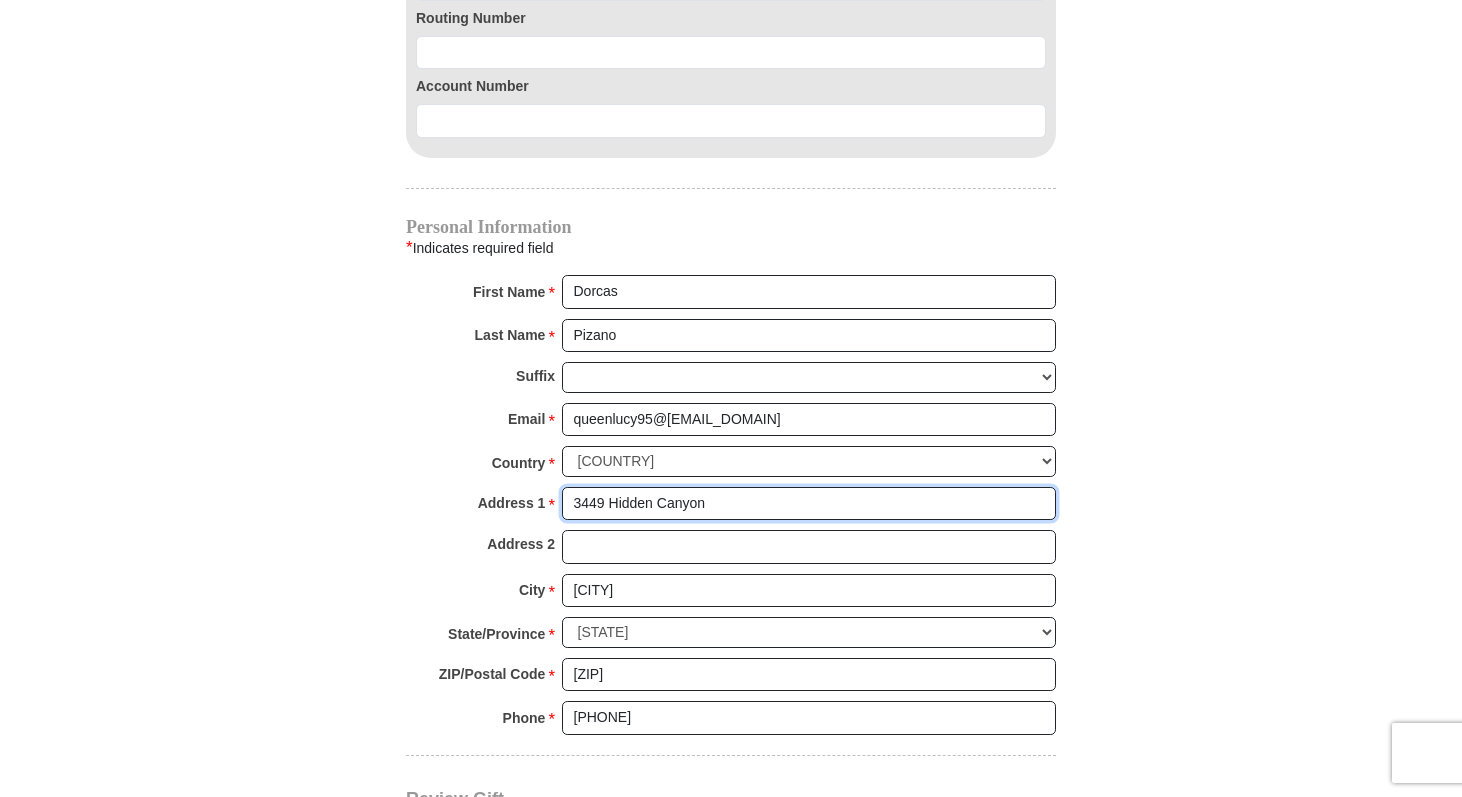 click on "3449 Hidden Canyon" at bounding box center [809, 504] 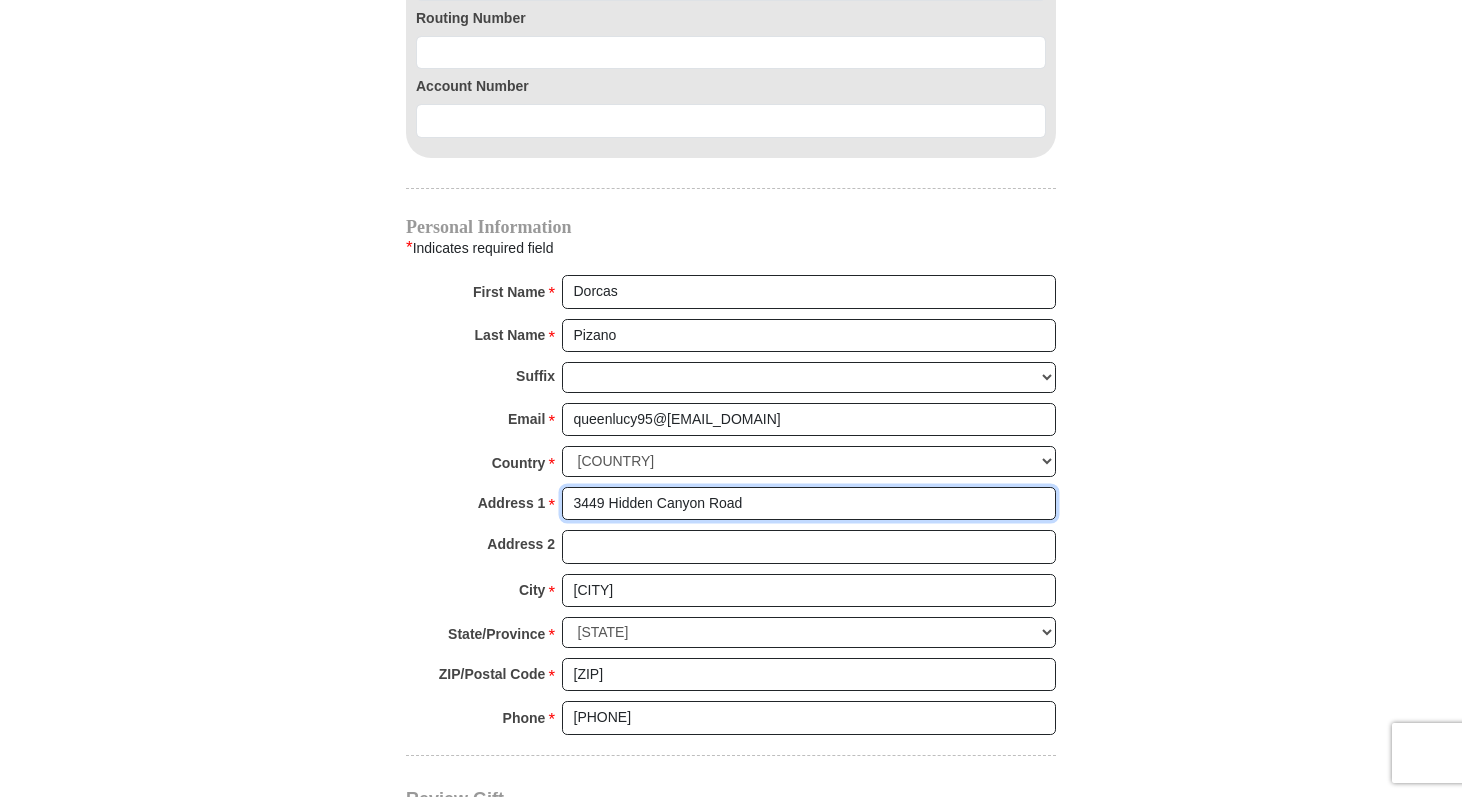 type on "3449 Hidden Canyon Road" 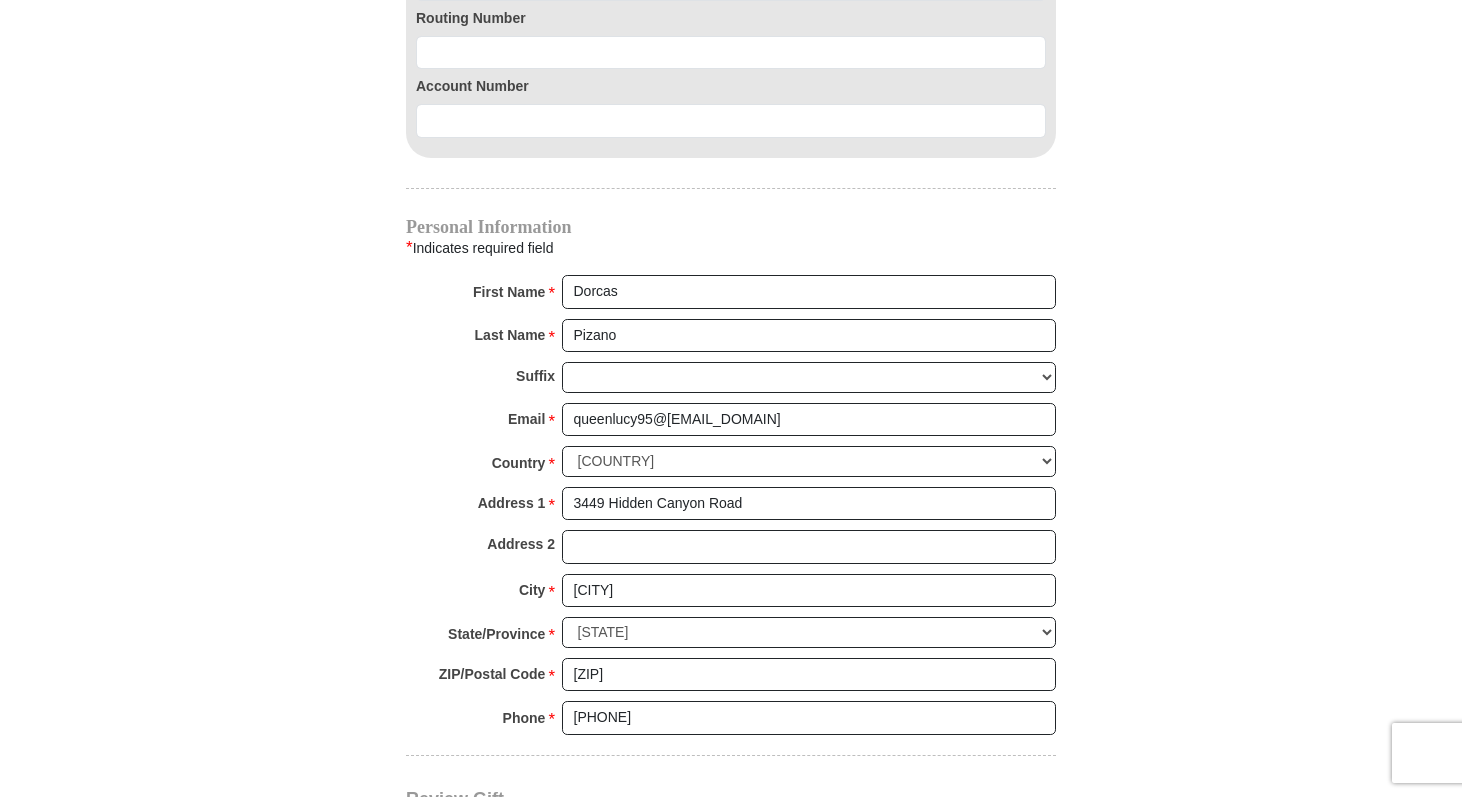 click on "City
*
Roanoke
Please enter City" at bounding box center (731, 596) 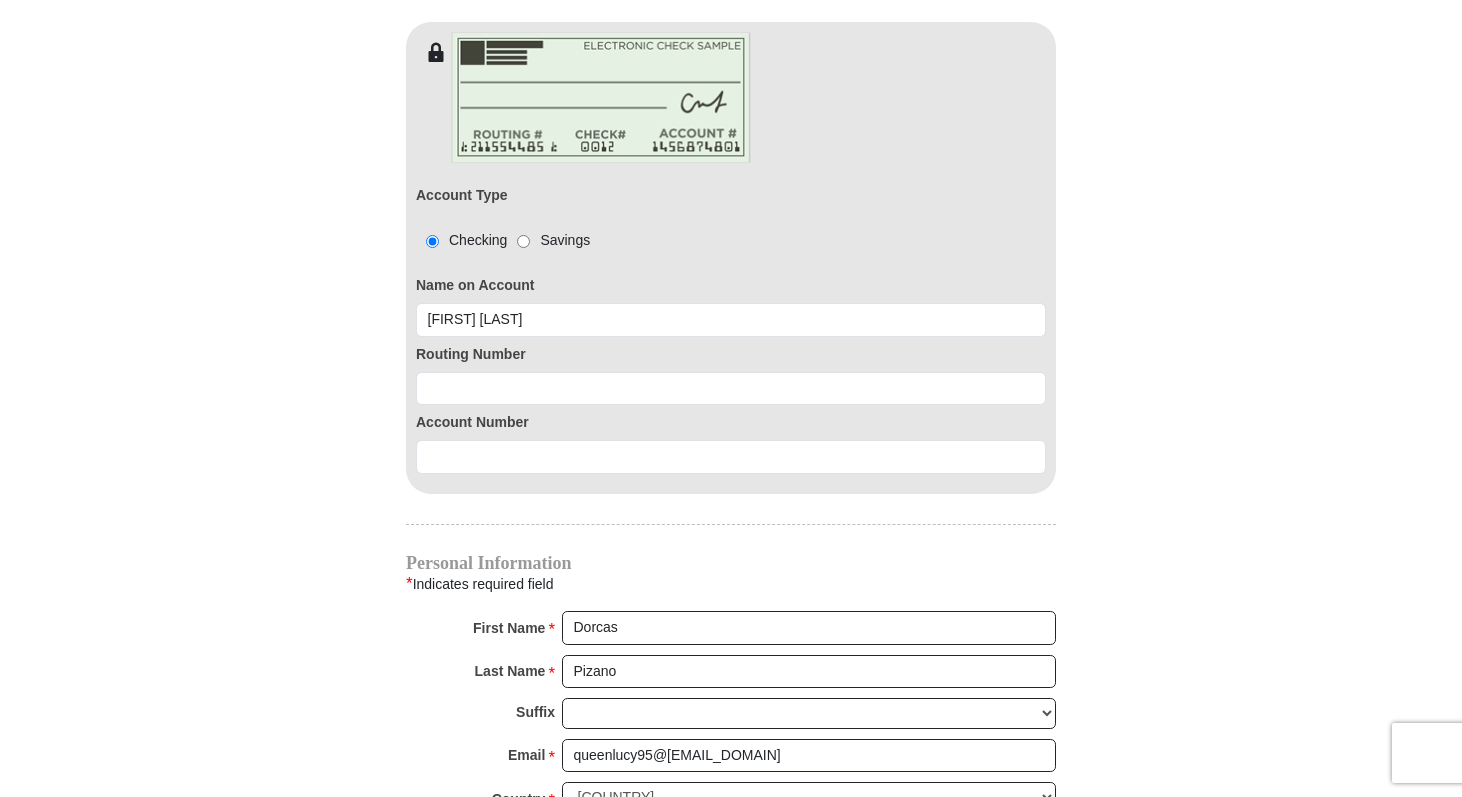 scroll, scrollTop: 1745, scrollLeft: 0, axis: vertical 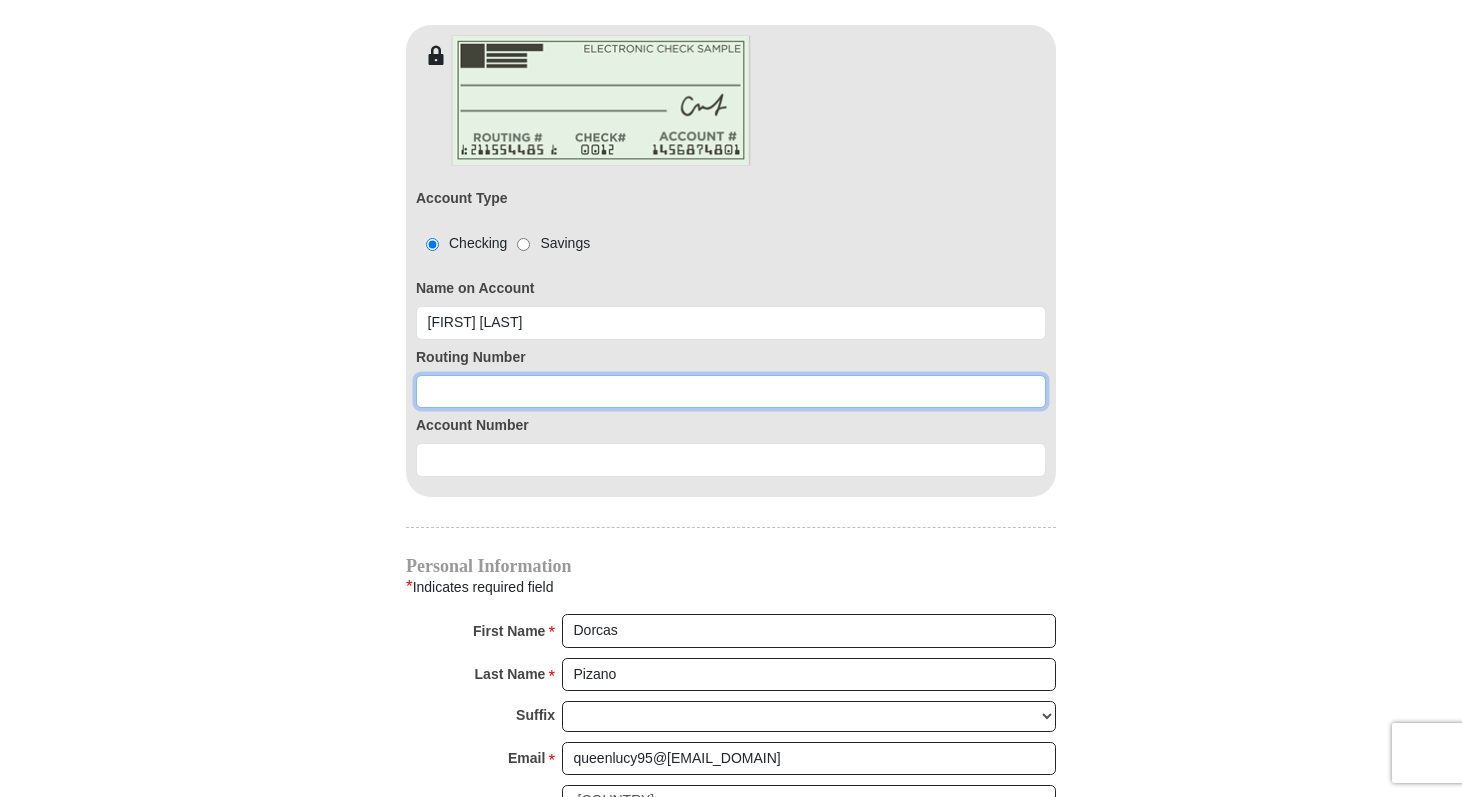 click at bounding box center (731, 392) 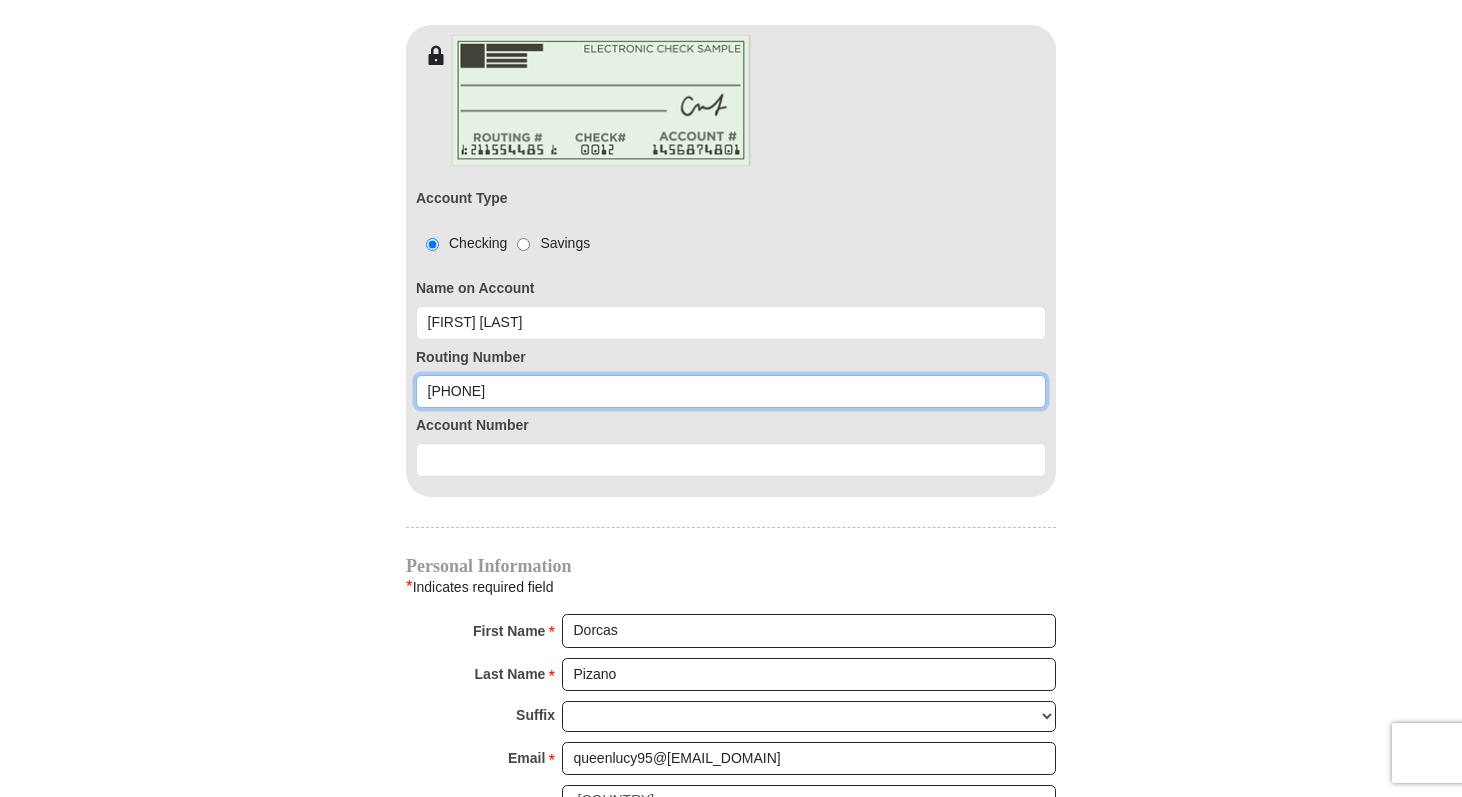type on "36163480823" 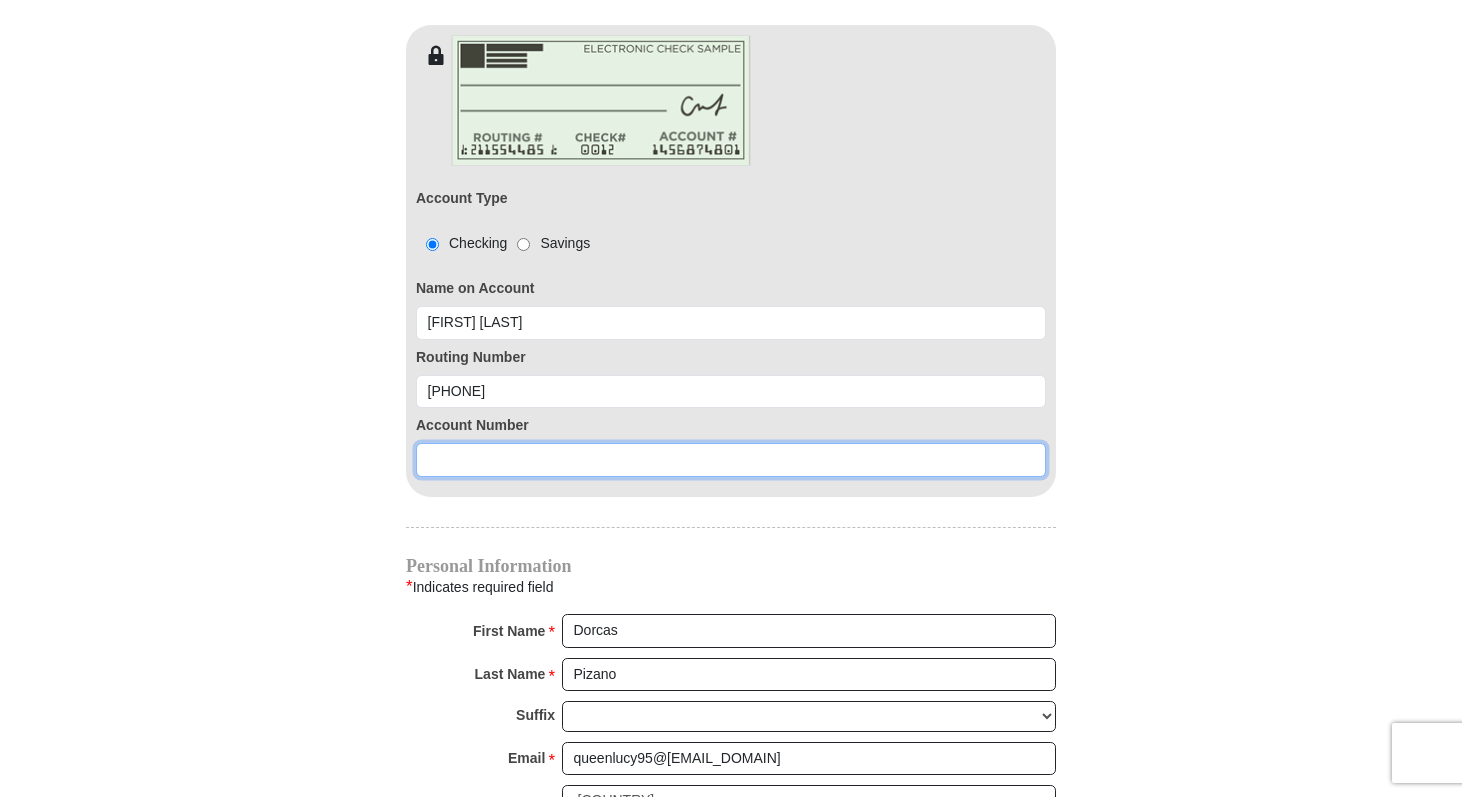 click at bounding box center (731, 460) 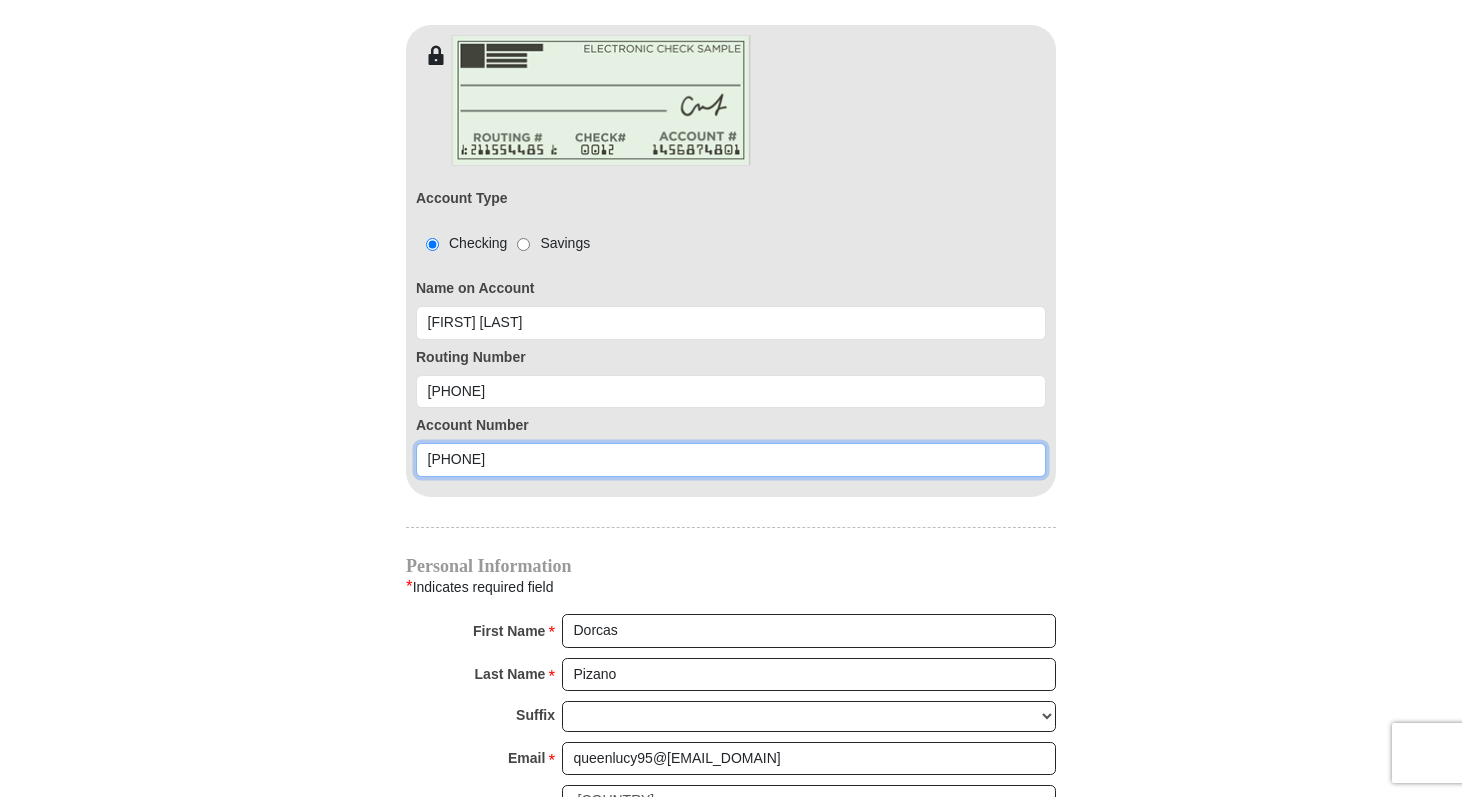type on "36163480823" 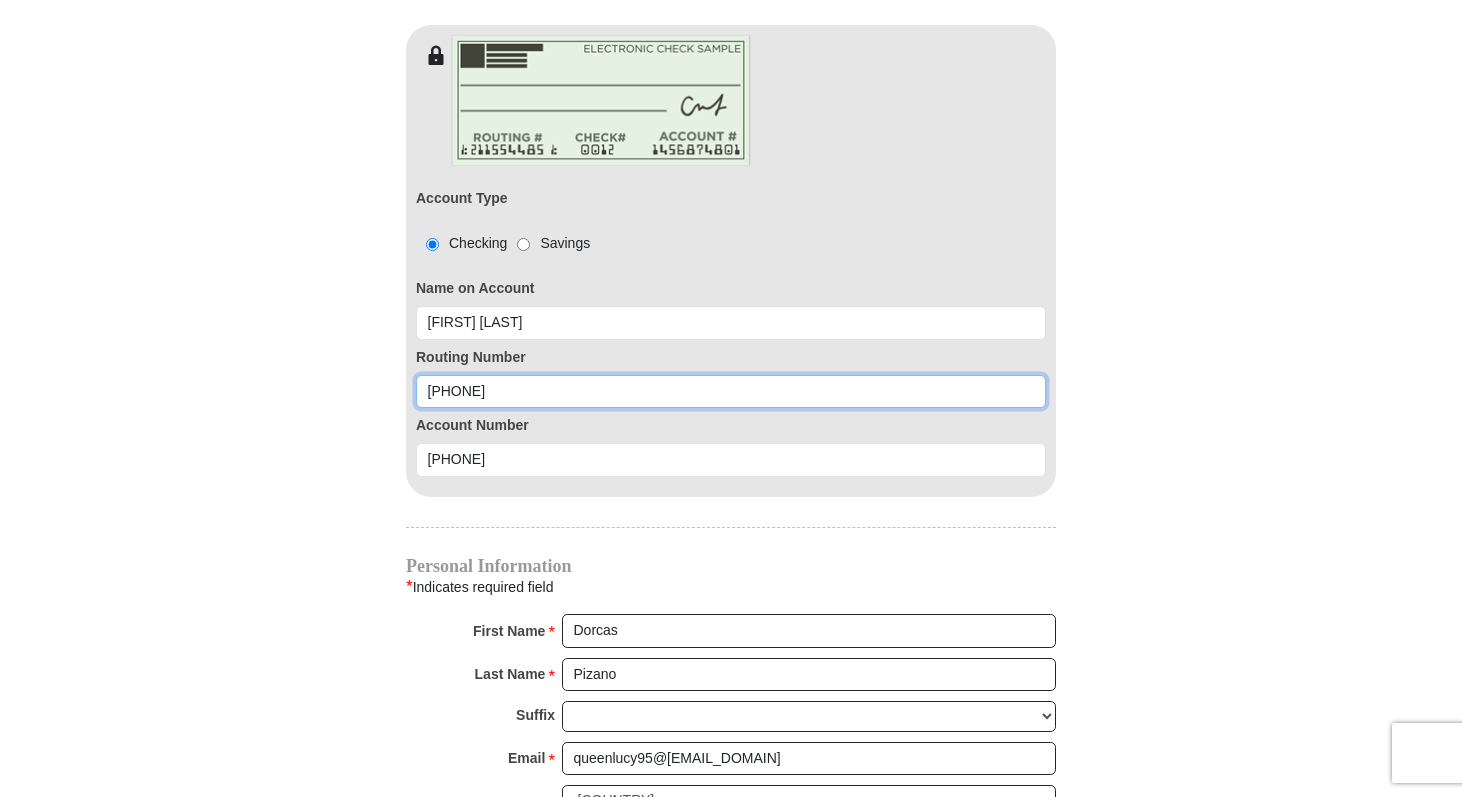 drag, startPoint x: 527, startPoint y: 388, endPoint x: 363, endPoint y: 369, distance: 165.09694 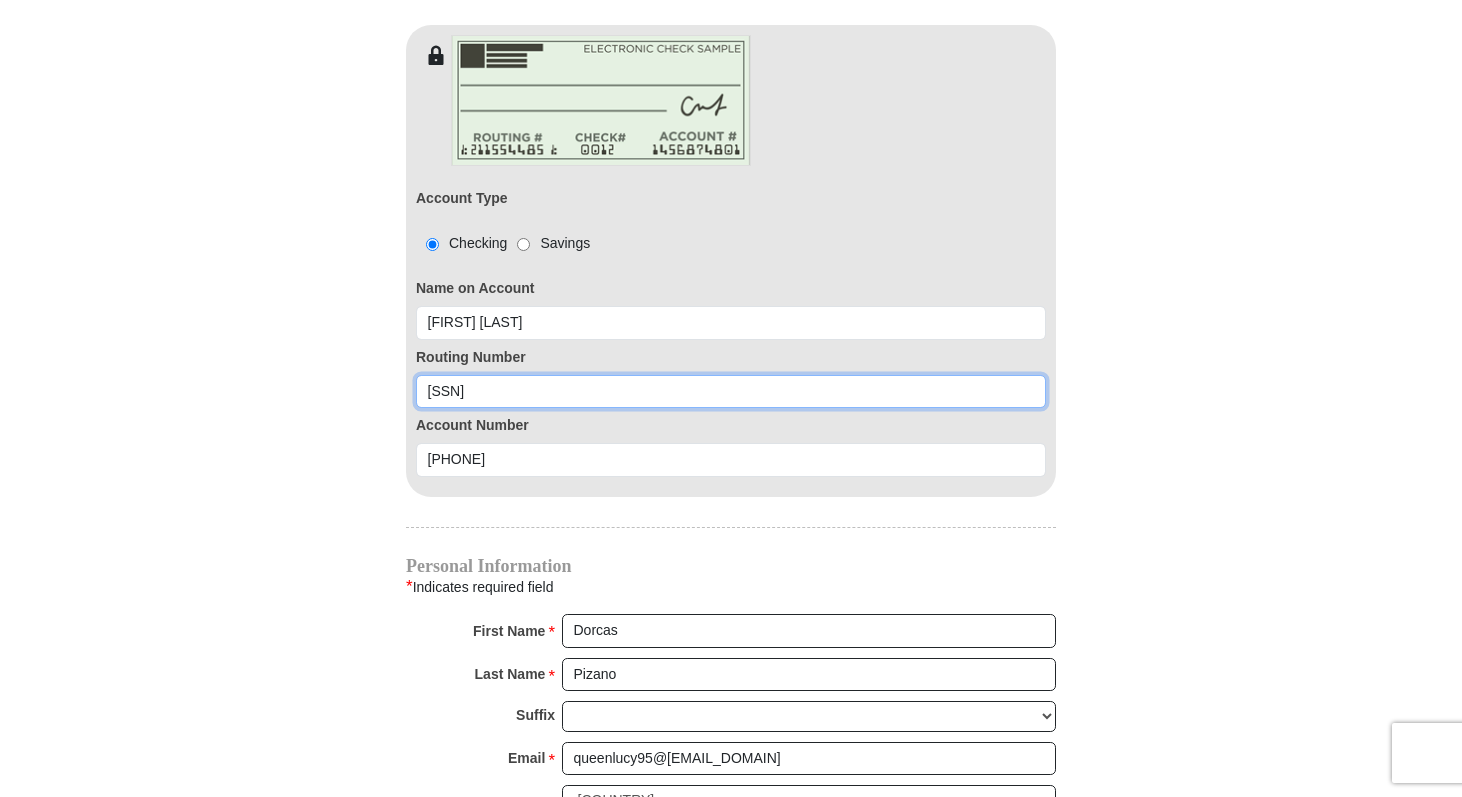 type on "031176110" 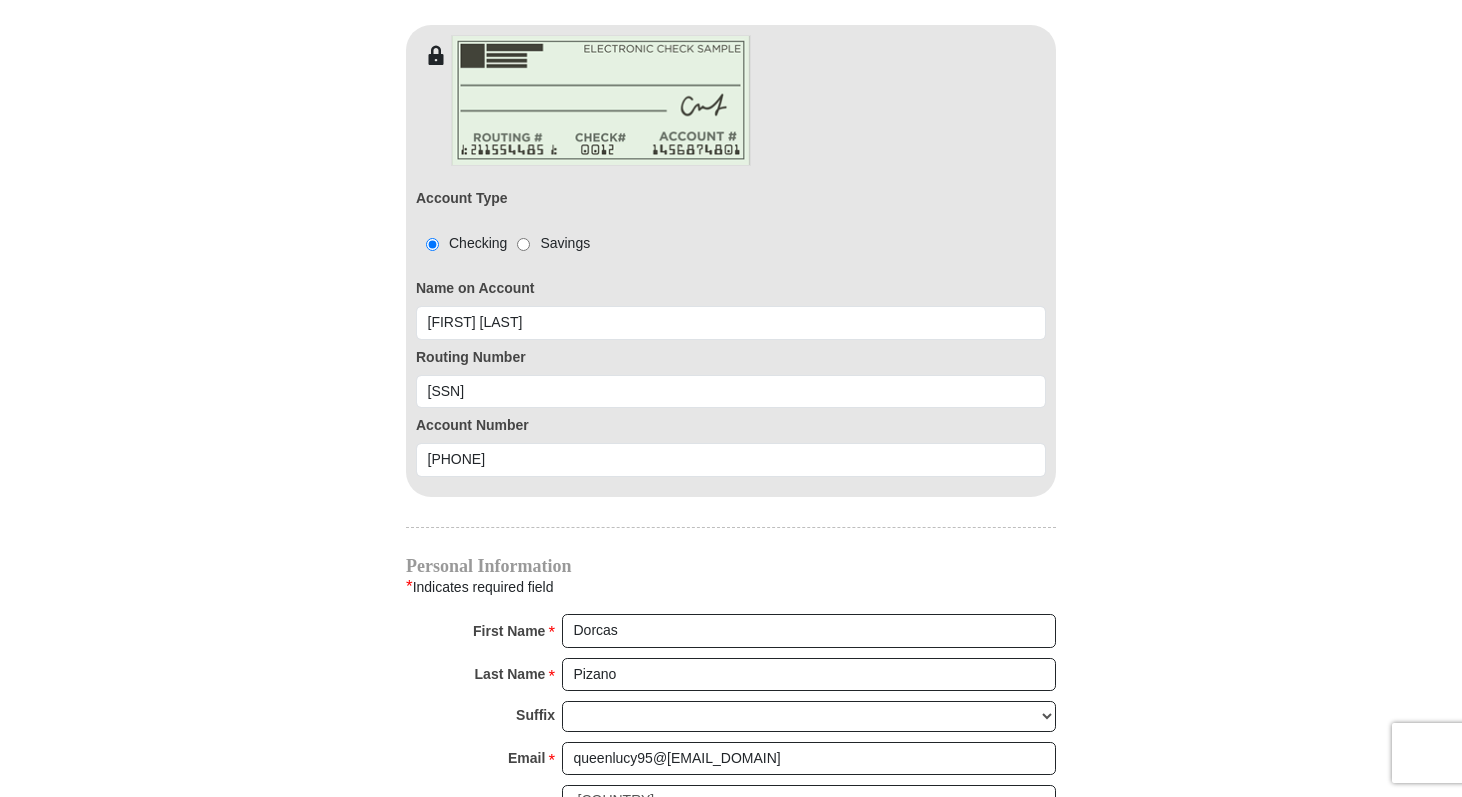 click on "Eagle Mountain International Church Online Giving
Because of gifts like yours, Eagle Mountain International Church, along with Kenneth Copeland Ministries, is able to reach out to every corner of the world.
EMIC Tithes and Offerings
The Bible teaches us the foundation for giving: the tithe. When we bring the first 10 percent of our income to the Lord’s storehouse, we put Him first in our lives. Tithing is an act of worship that expresses our gratitude, faith and love. Tithers can expect the windows of heaven to open and THE BLESSING to pour out (Malachi 3:10).
An offering, any giving over and above the tithe, helps to further the growth of God’s work through new programs, new experiences and the support of other ministries and missions.
$" at bounding box center [731, -72] 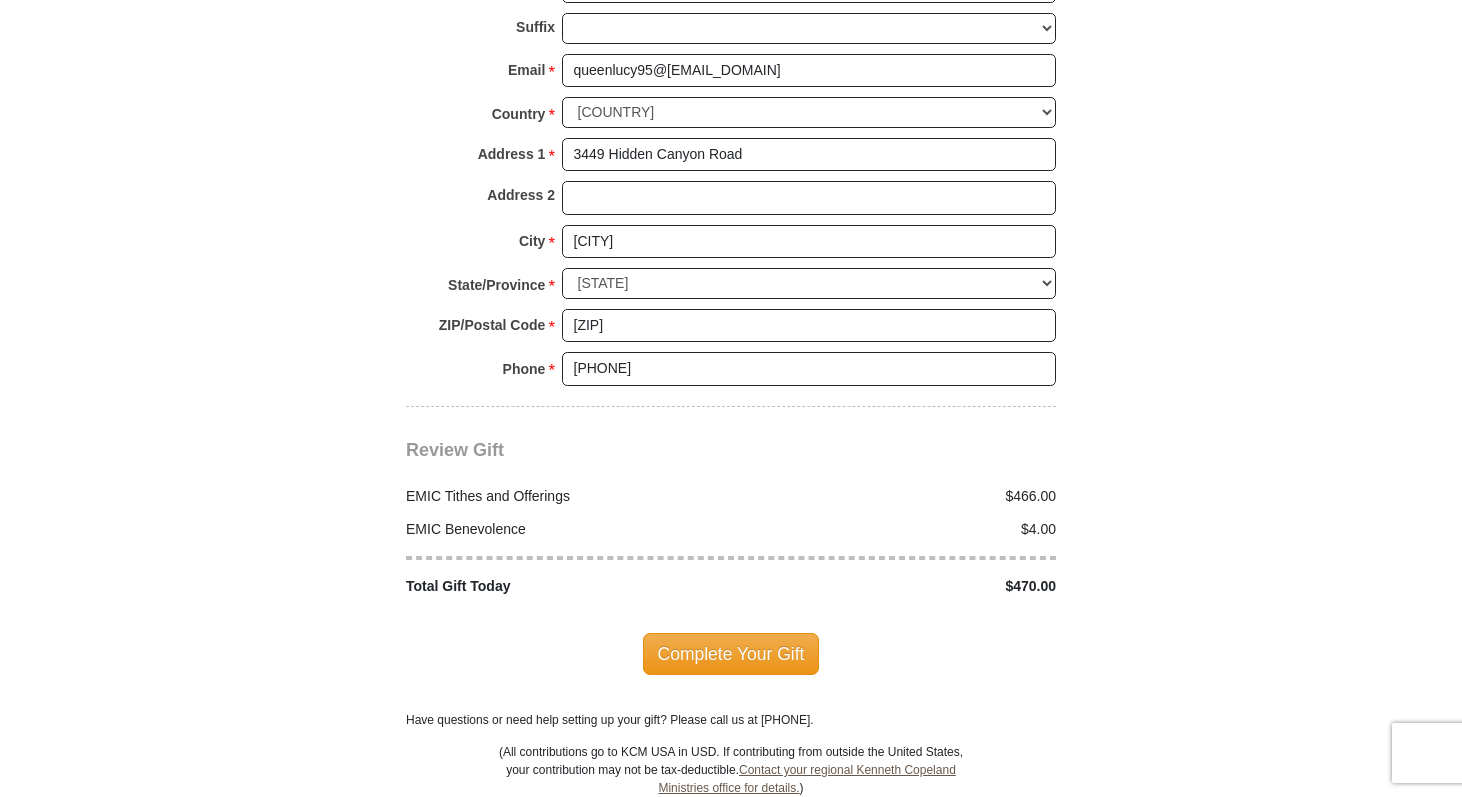scroll, scrollTop: 2794, scrollLeft: 0, axis: vertical 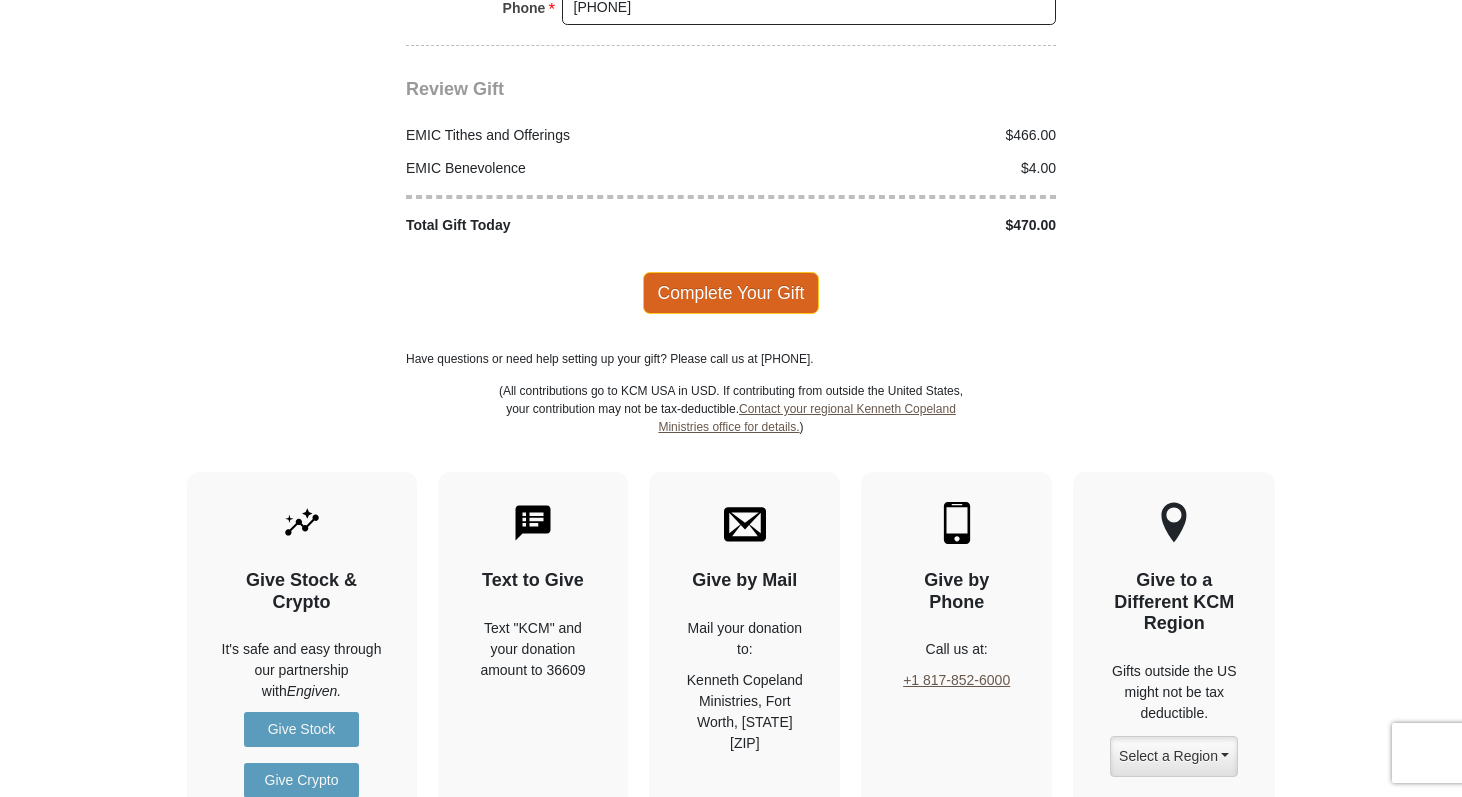click on "Complete Your Gift" at bounding box center (731, 293) 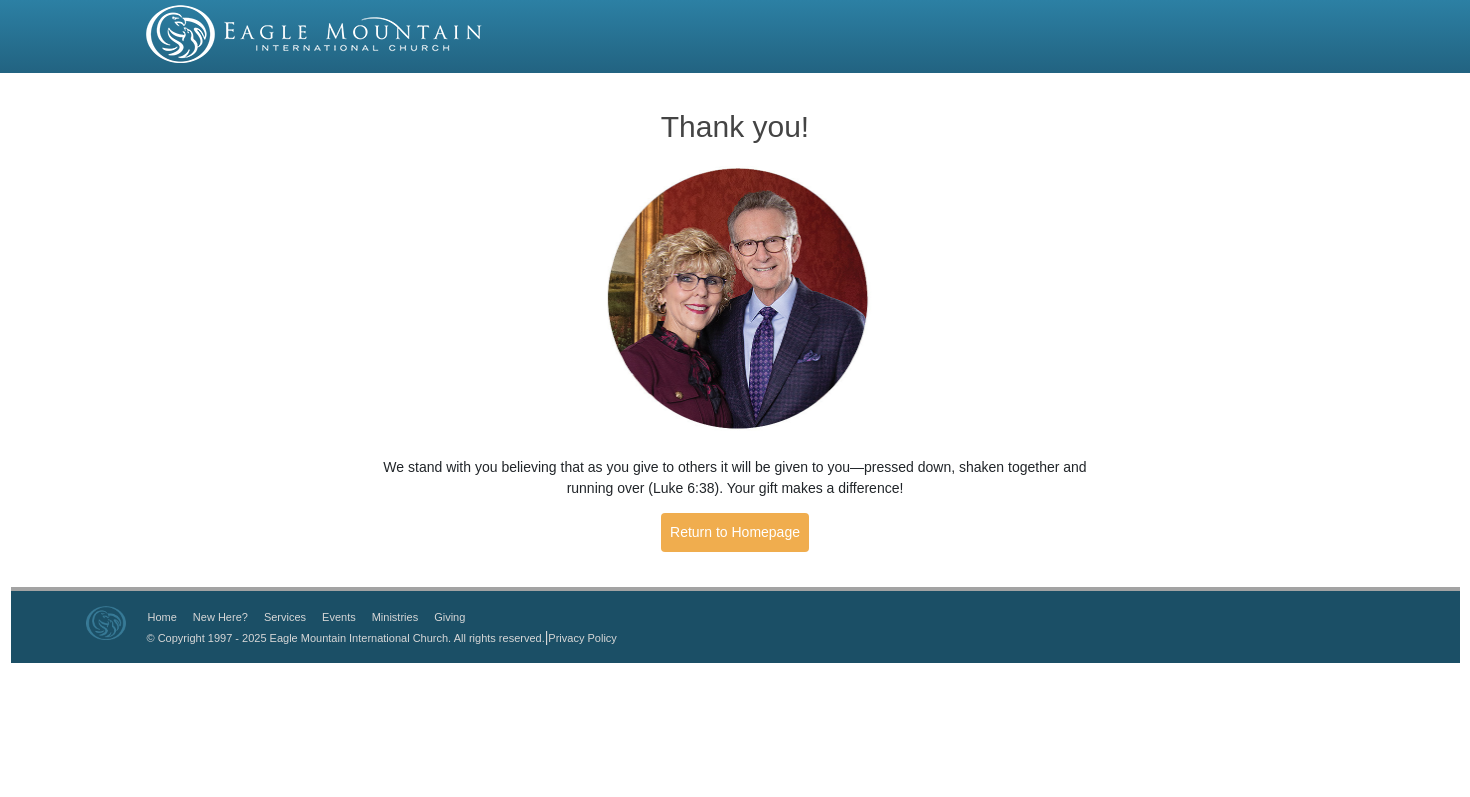 scroll, scrollTop: 0, scrollLeft: 0, axis: both 